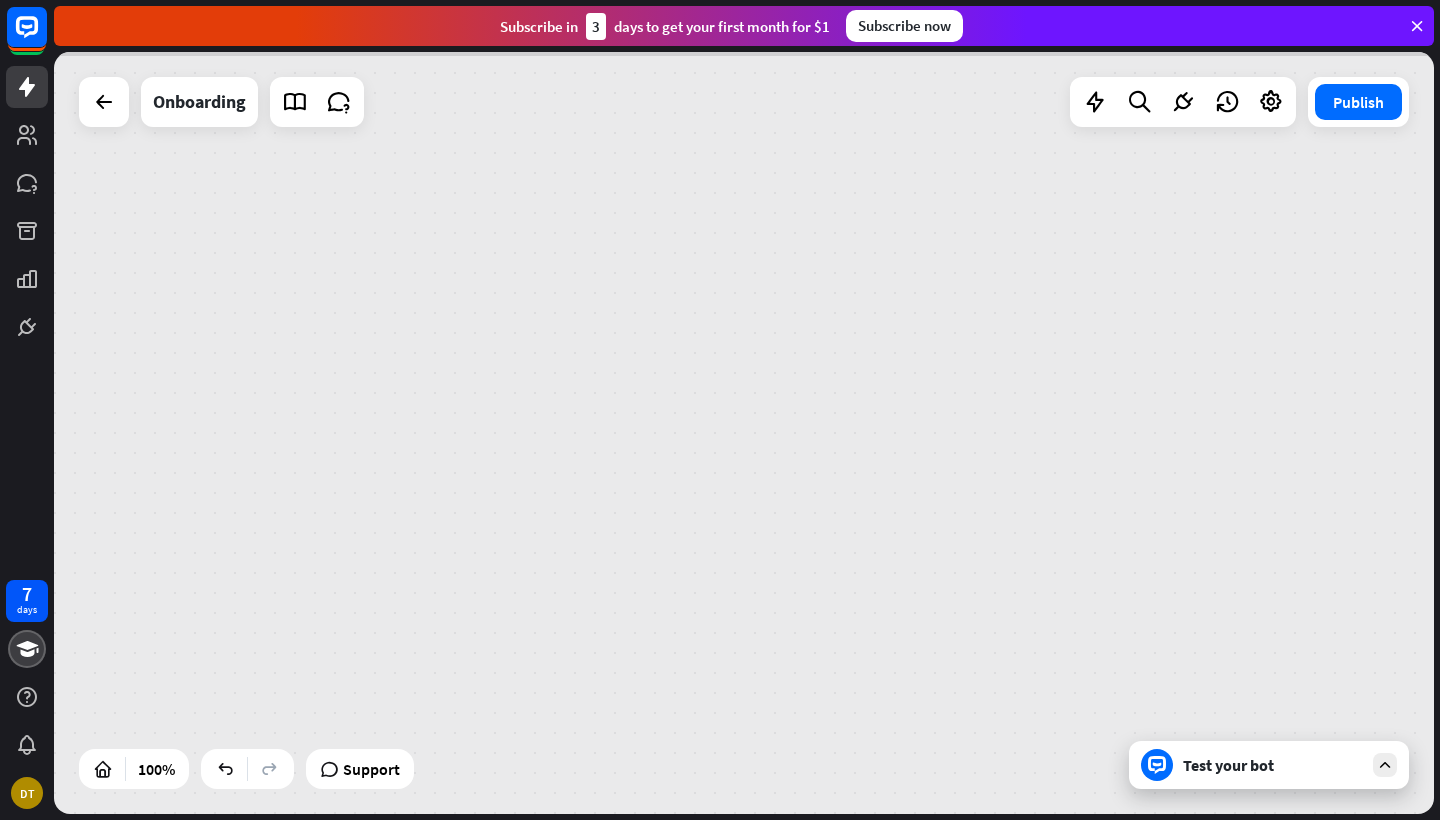 scroll, scrollTop: 0, scrollLeft: 0, axis: both 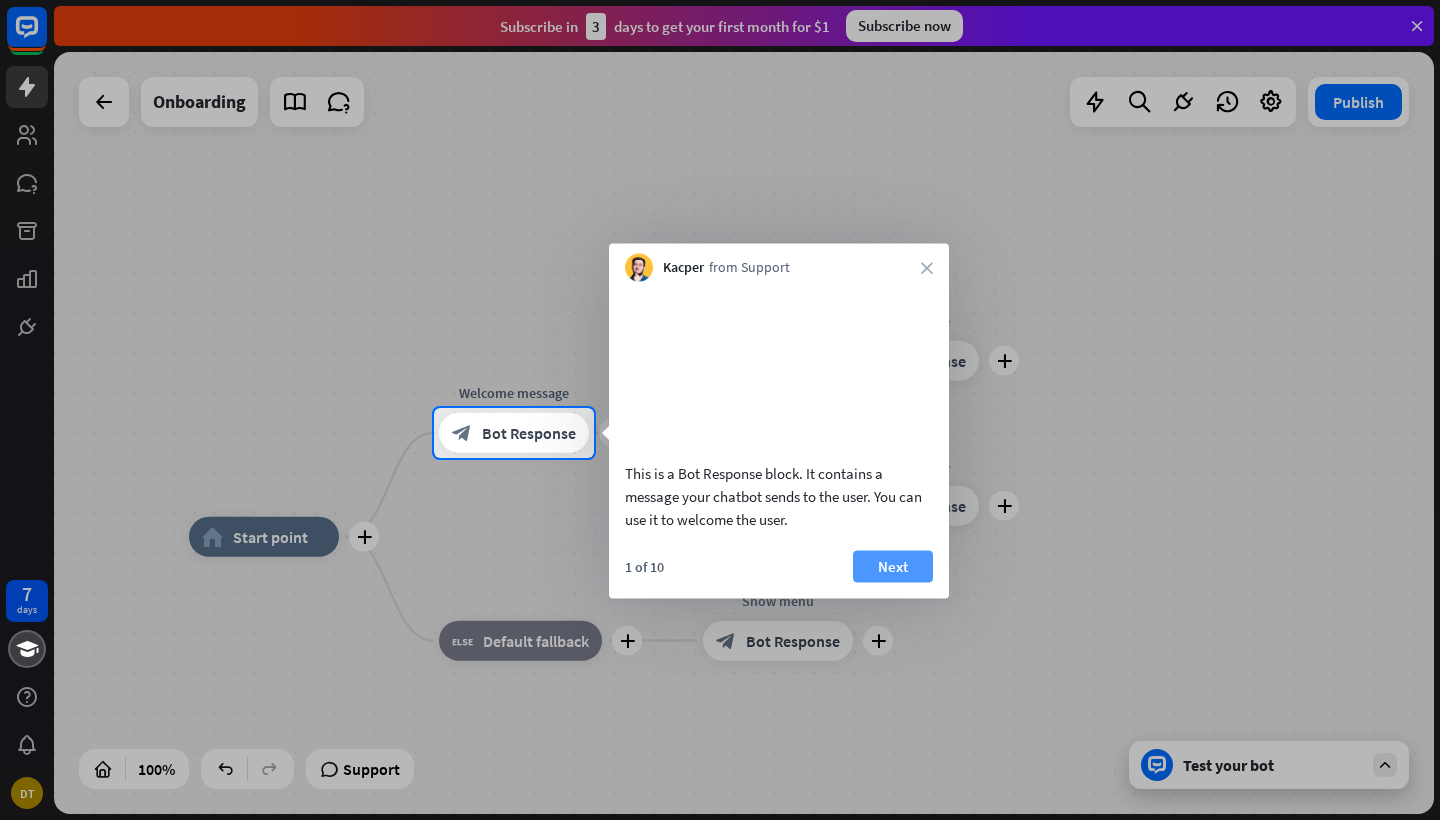 click on "Next" at bounding box center [893, 566] 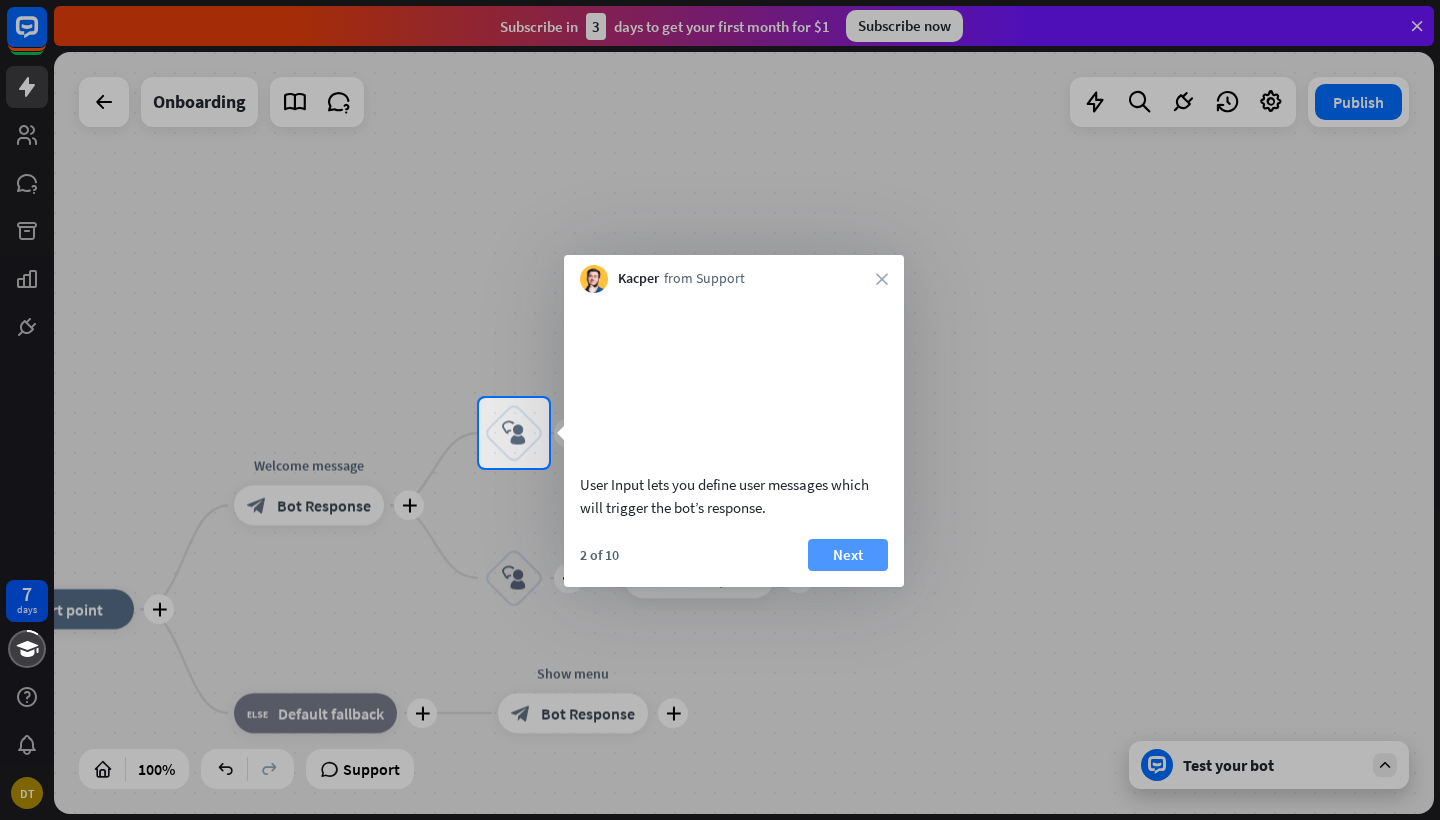 click on "Next" at bounding box center [848, 555] 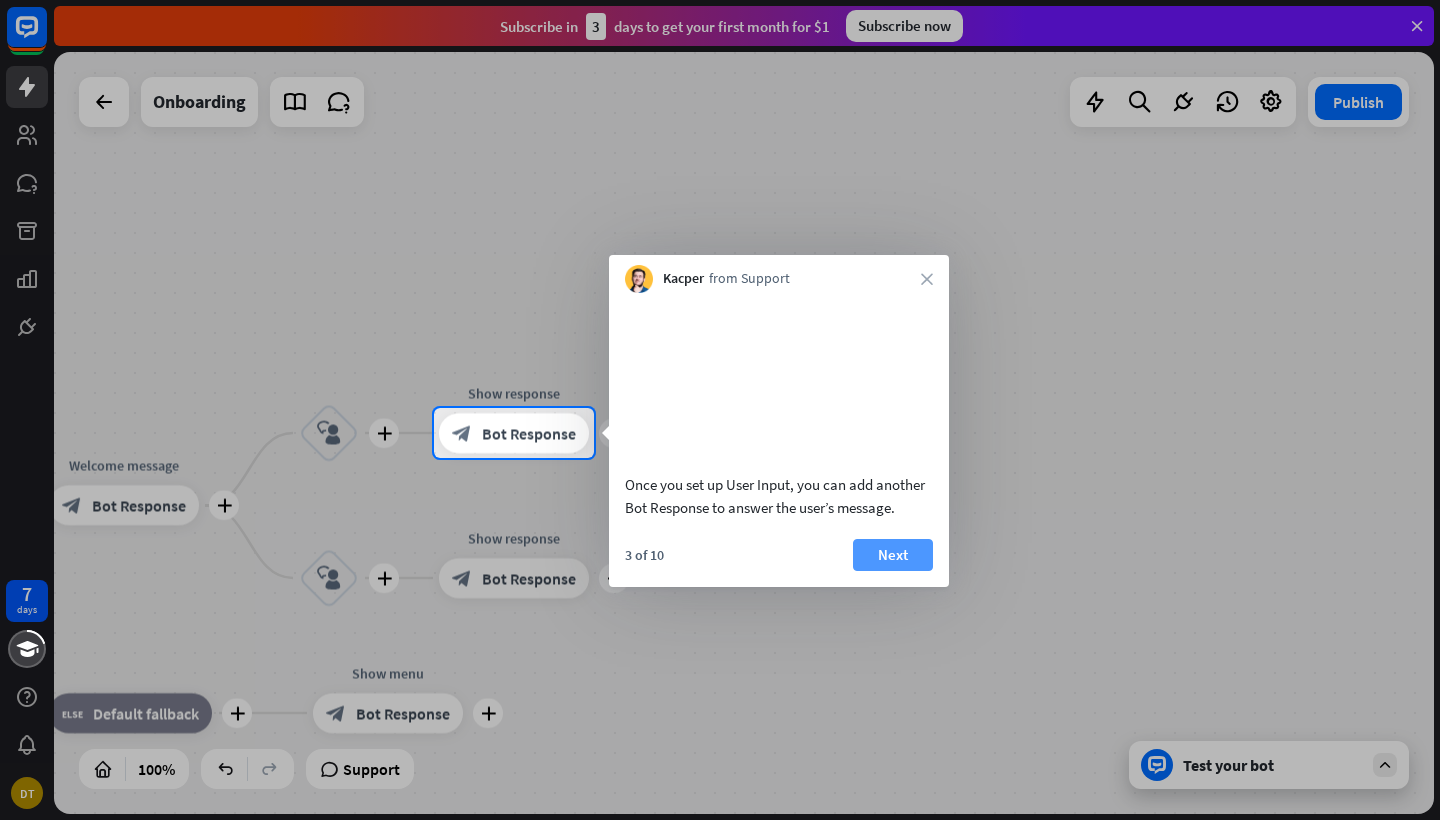 click on "Next" at bounding box center [893, 555] 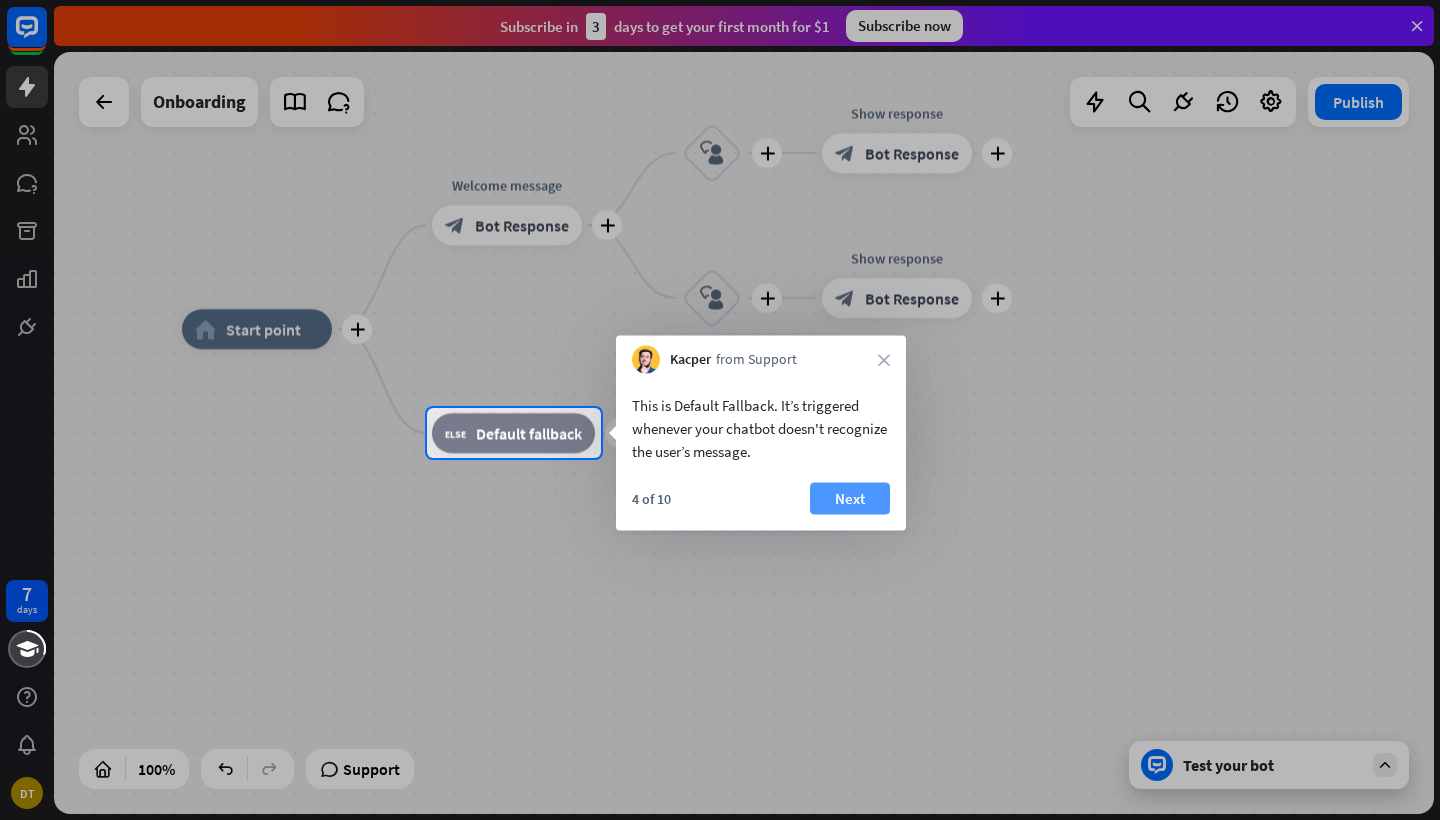 click on "Next" at bounding box center (850, 499) 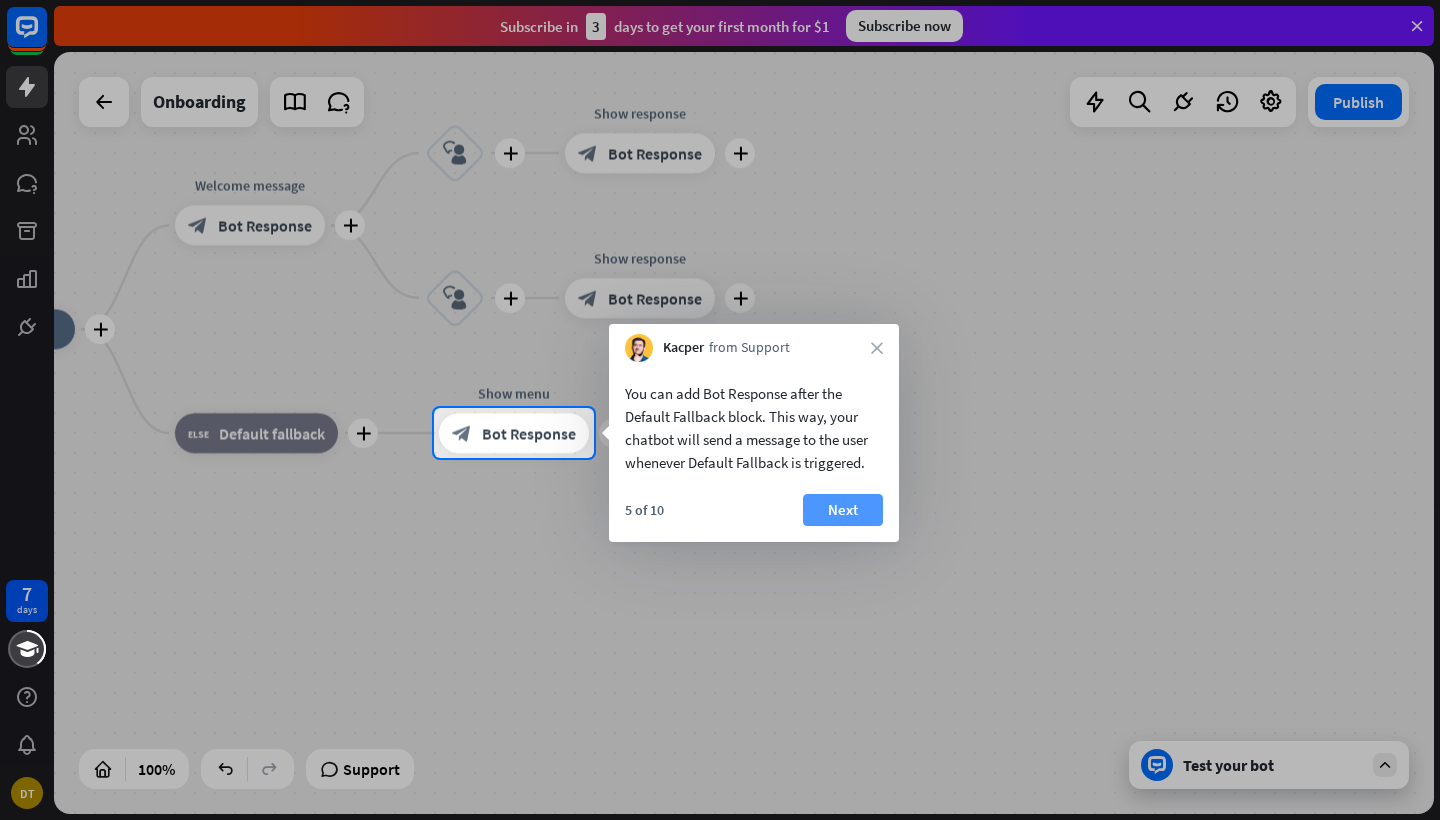 click on "Next" at bounding box center (843, 510) 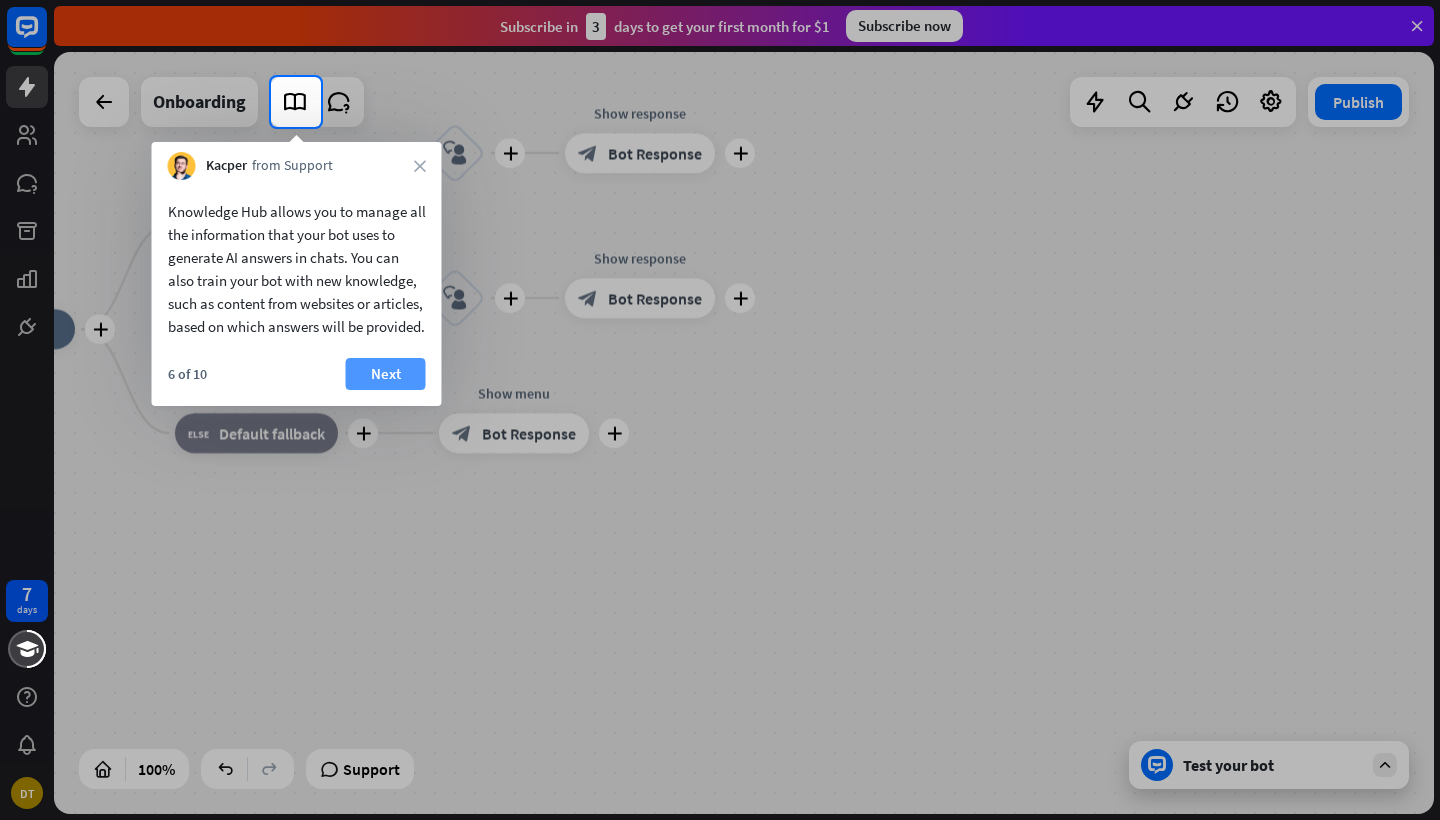 click on "Next" at bounding box center (386, 374) 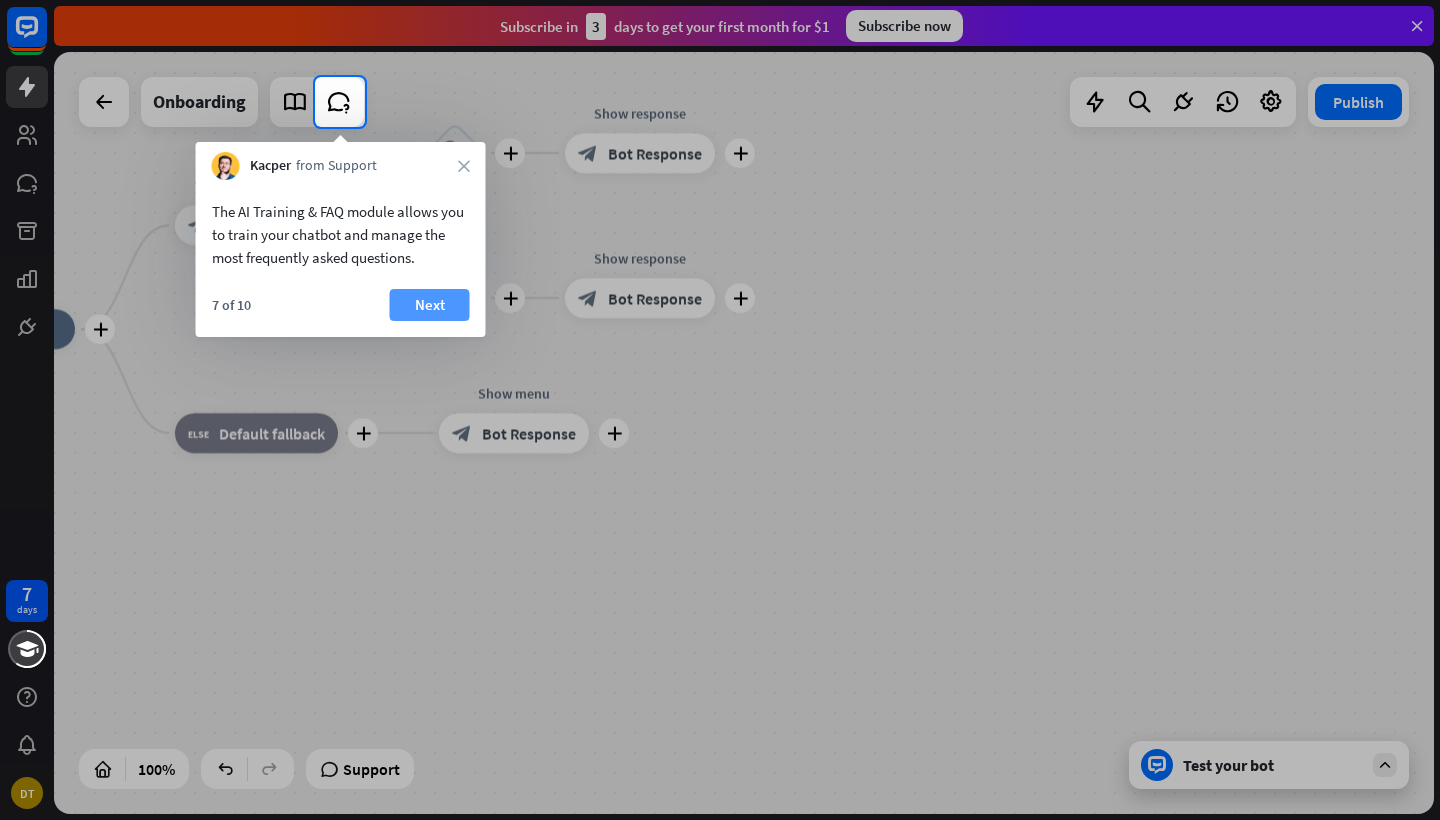 click on "Next" at bounding box center [430, 305] 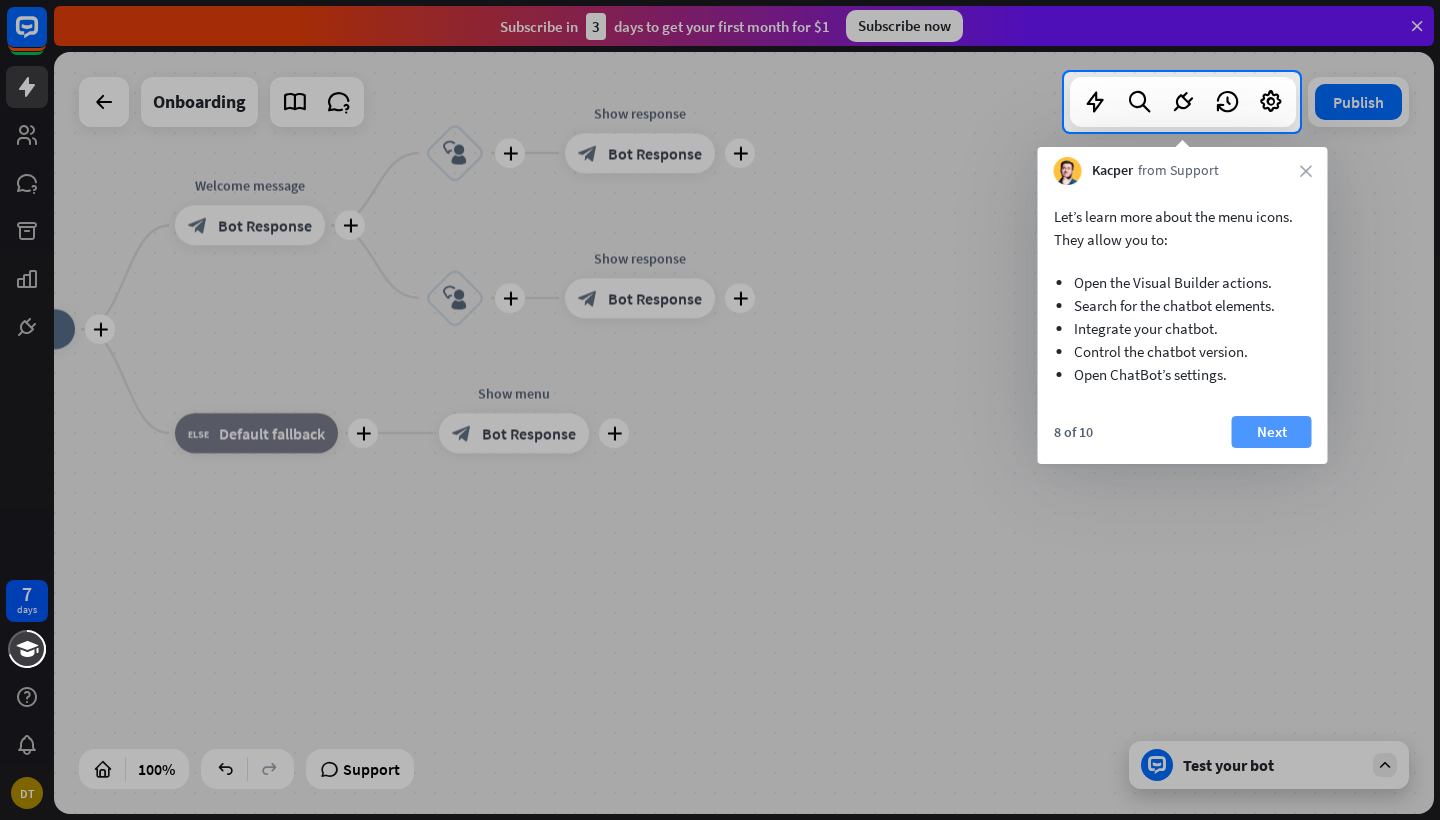 click on "Next" at bounding box center [1272, 432] 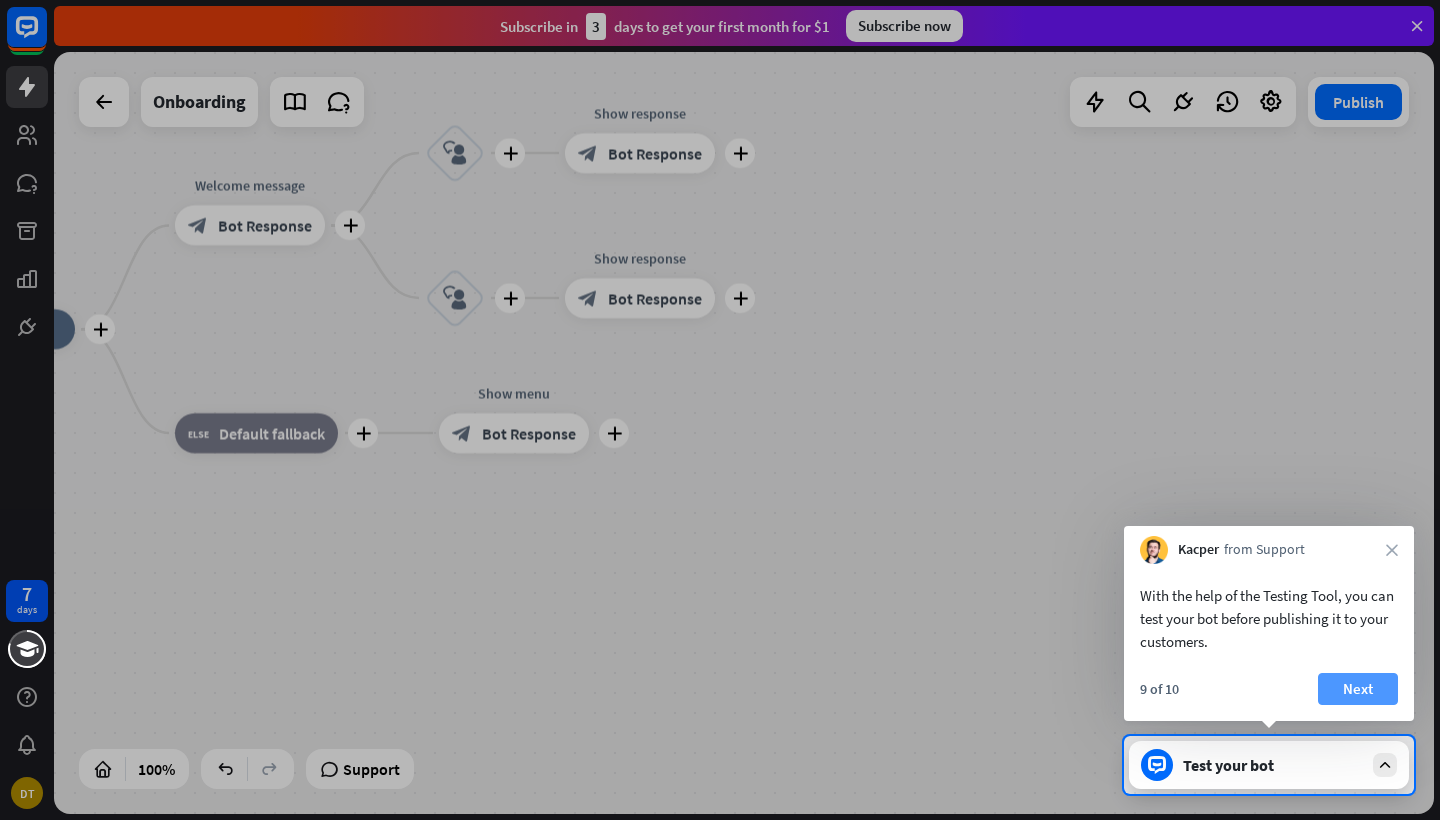 click on "Next" at bounding box center [1358, 689] 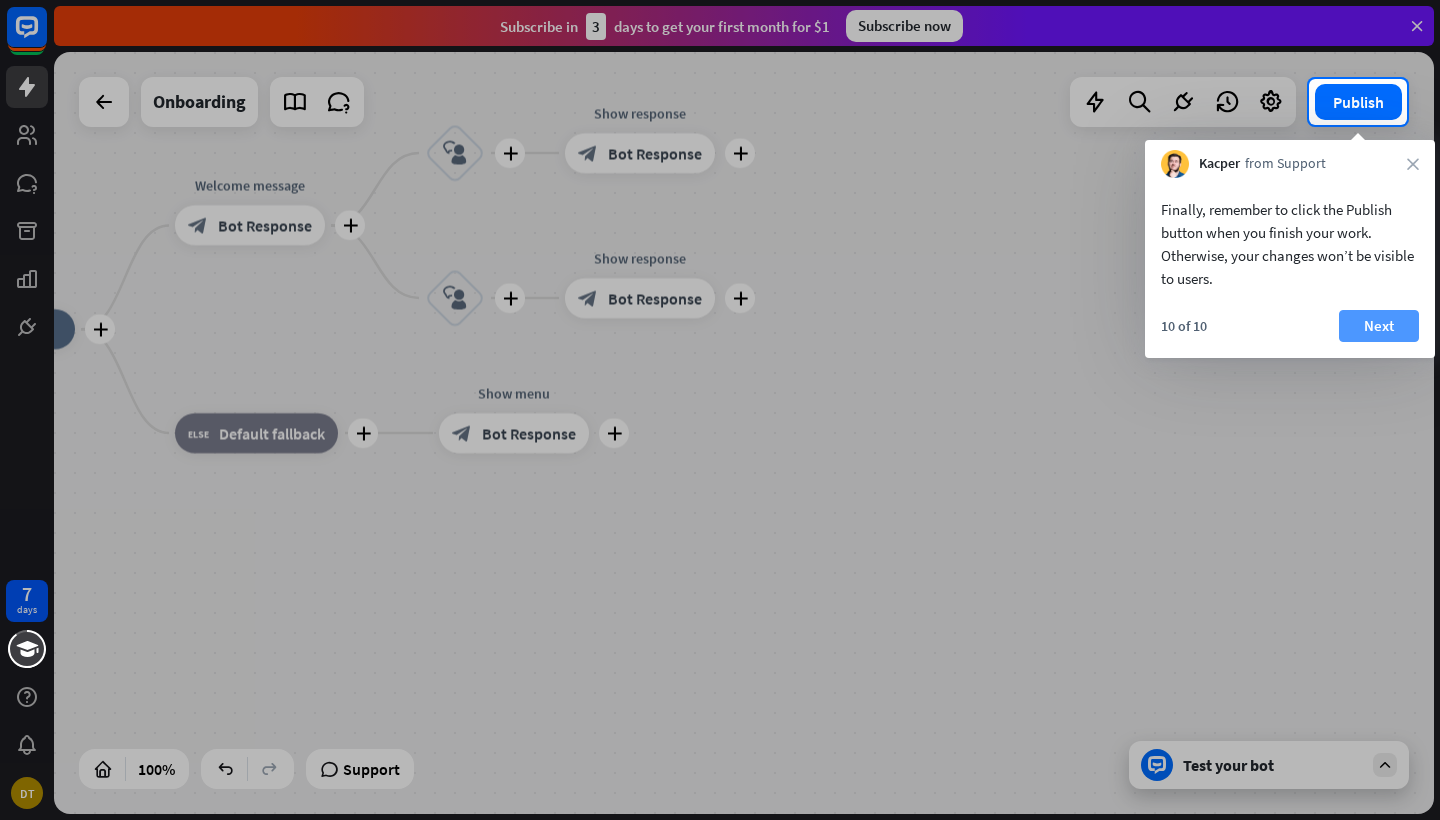 click on "Next" at bounding box center (1379, 326) 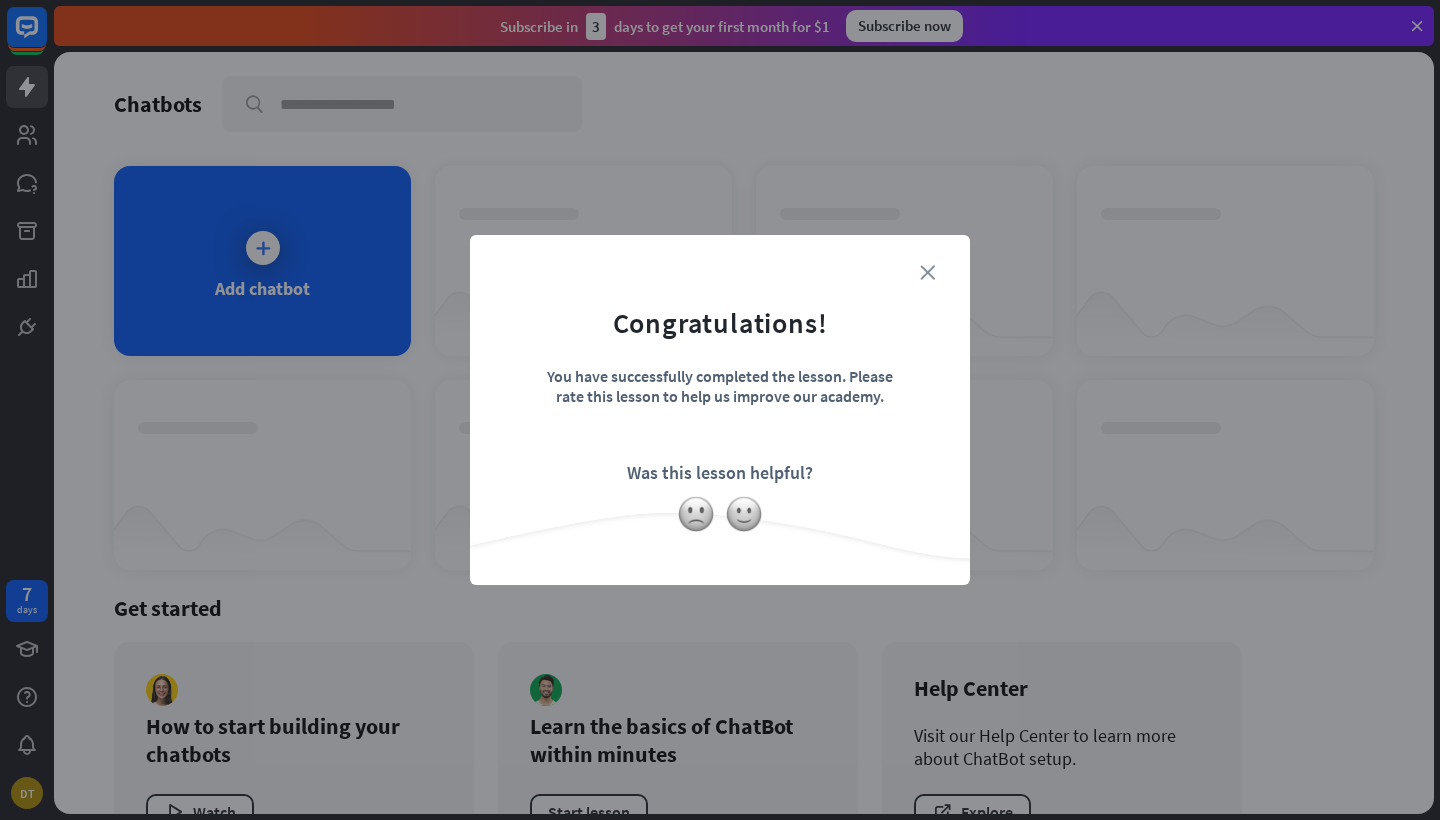 click on "close" at bounding box center (927, 272) 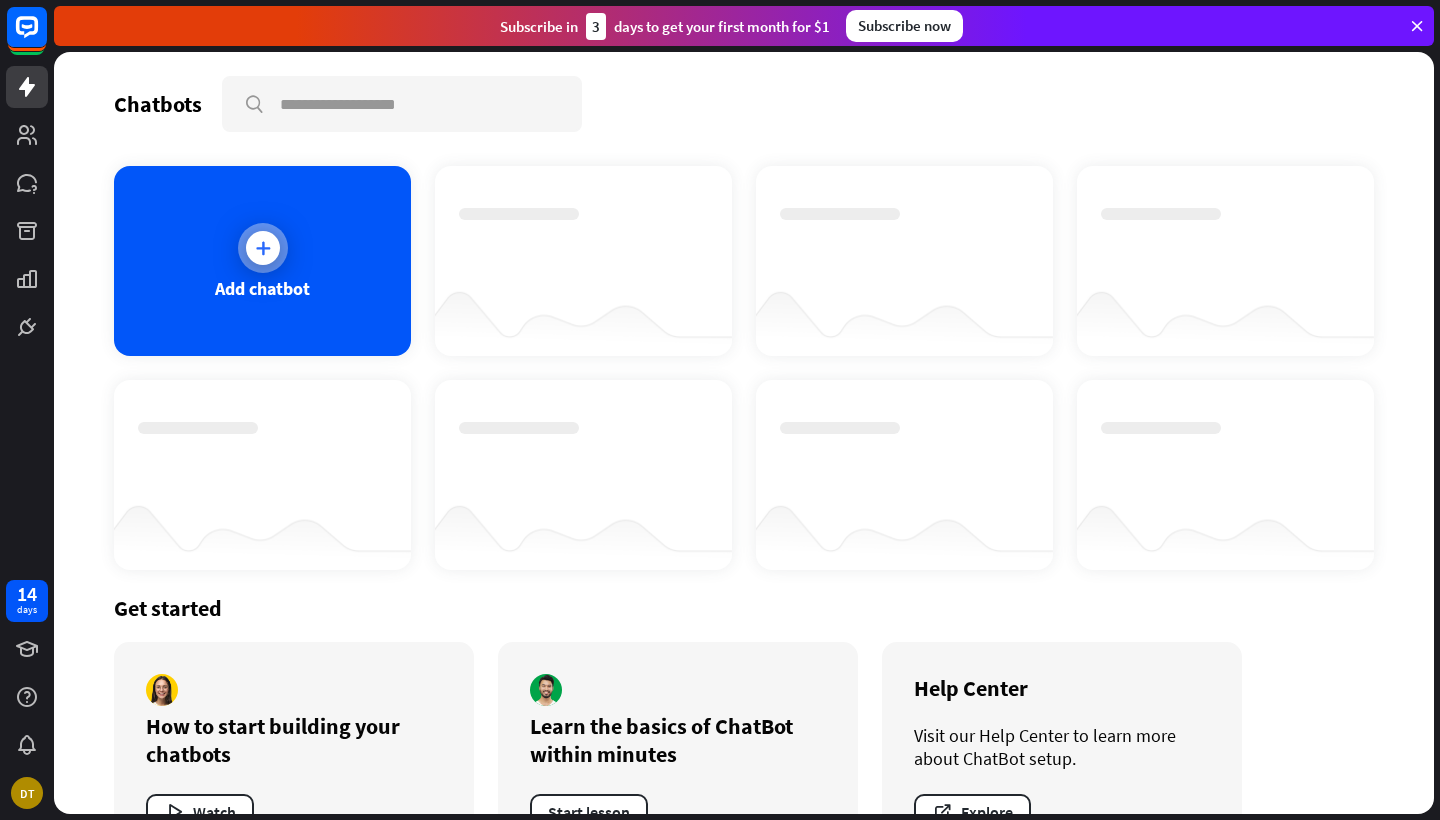 click on "Add chatbot" at bounding box center (262, 288) 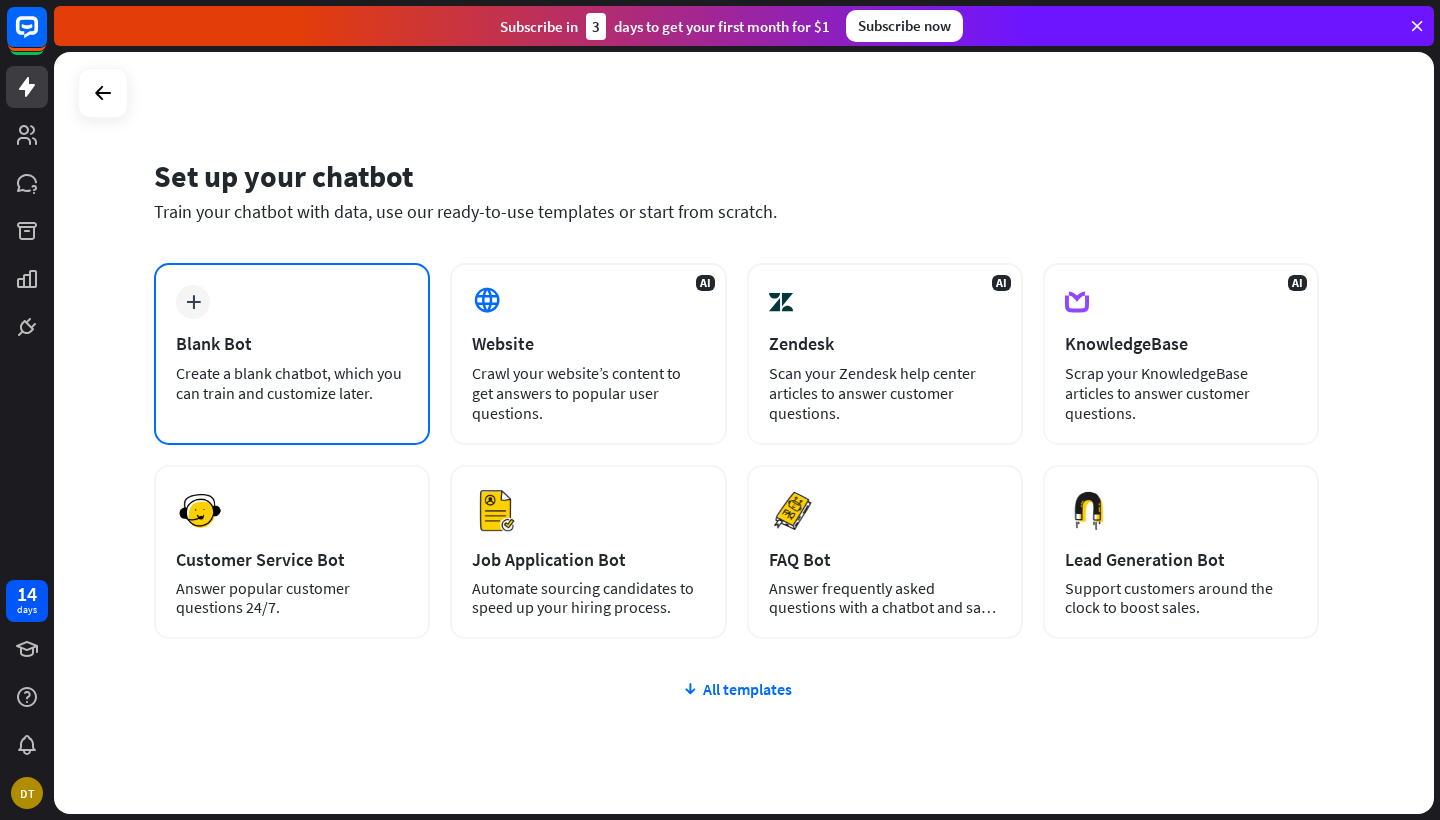 click on "Create a blank chatbot, which you can train and
customize later." at bounding box center [292, 383] 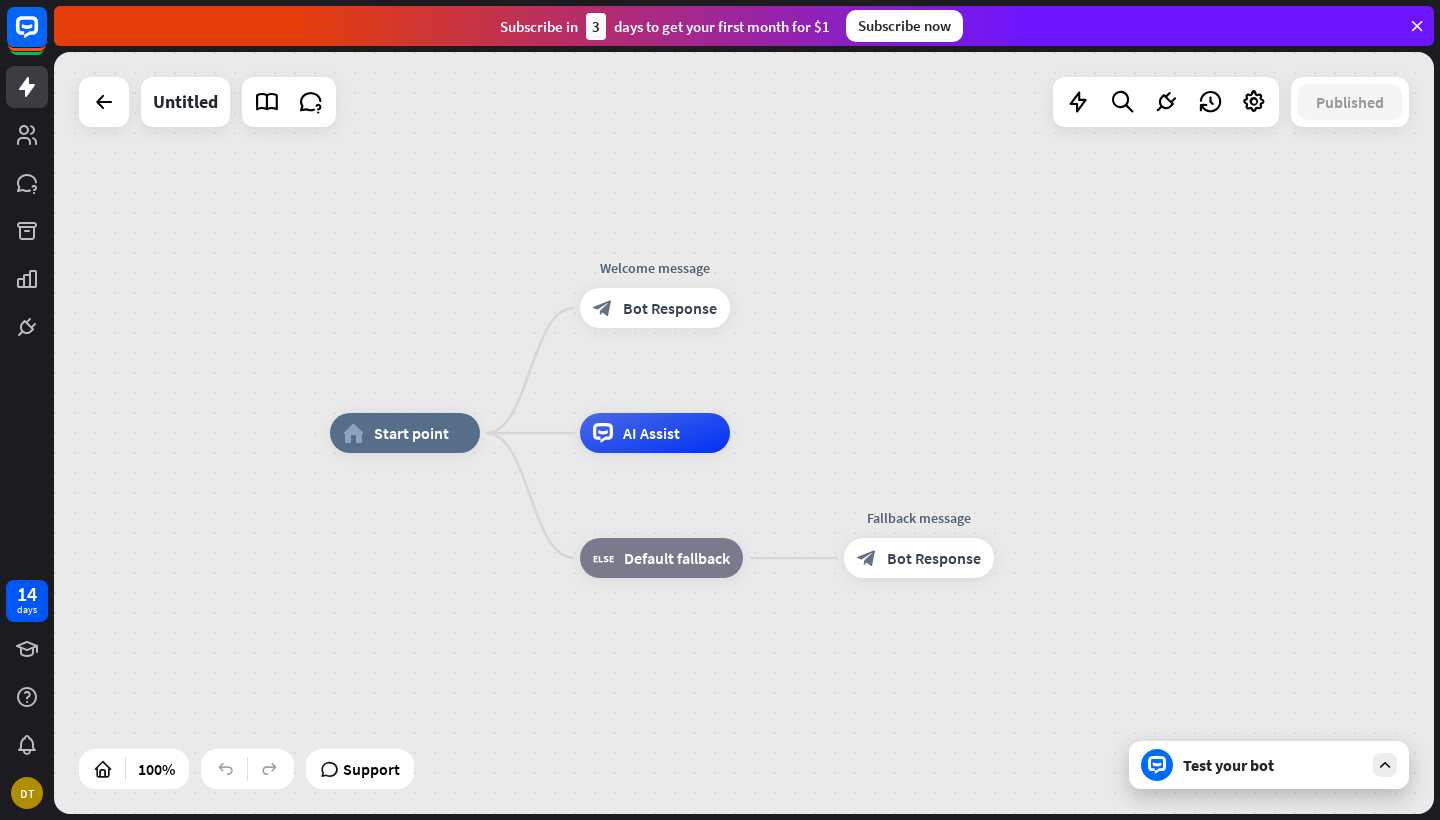 click on "Test your bot" at bounding box center [1273, 765] 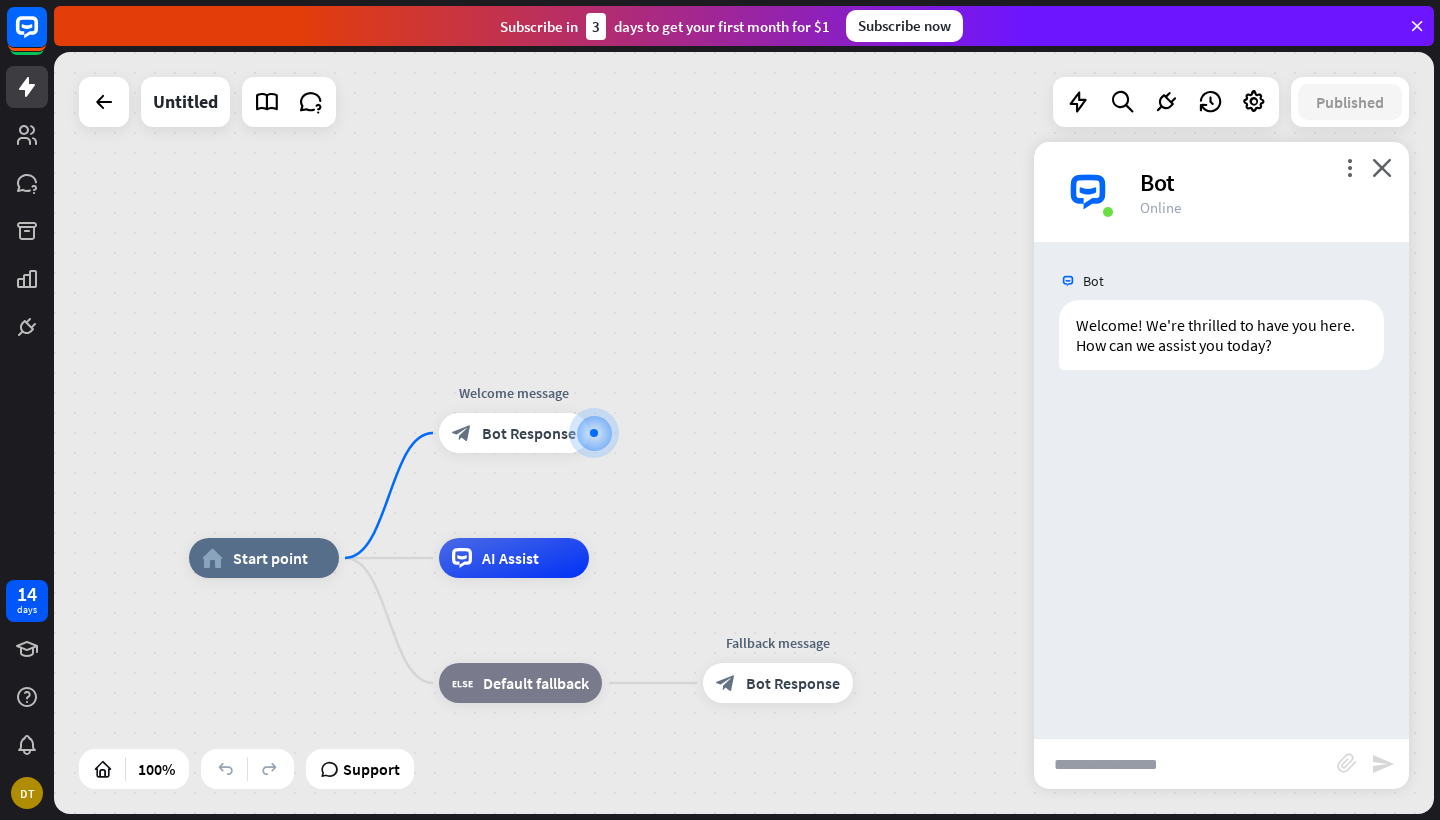 click at bounding box center (1185, 764) 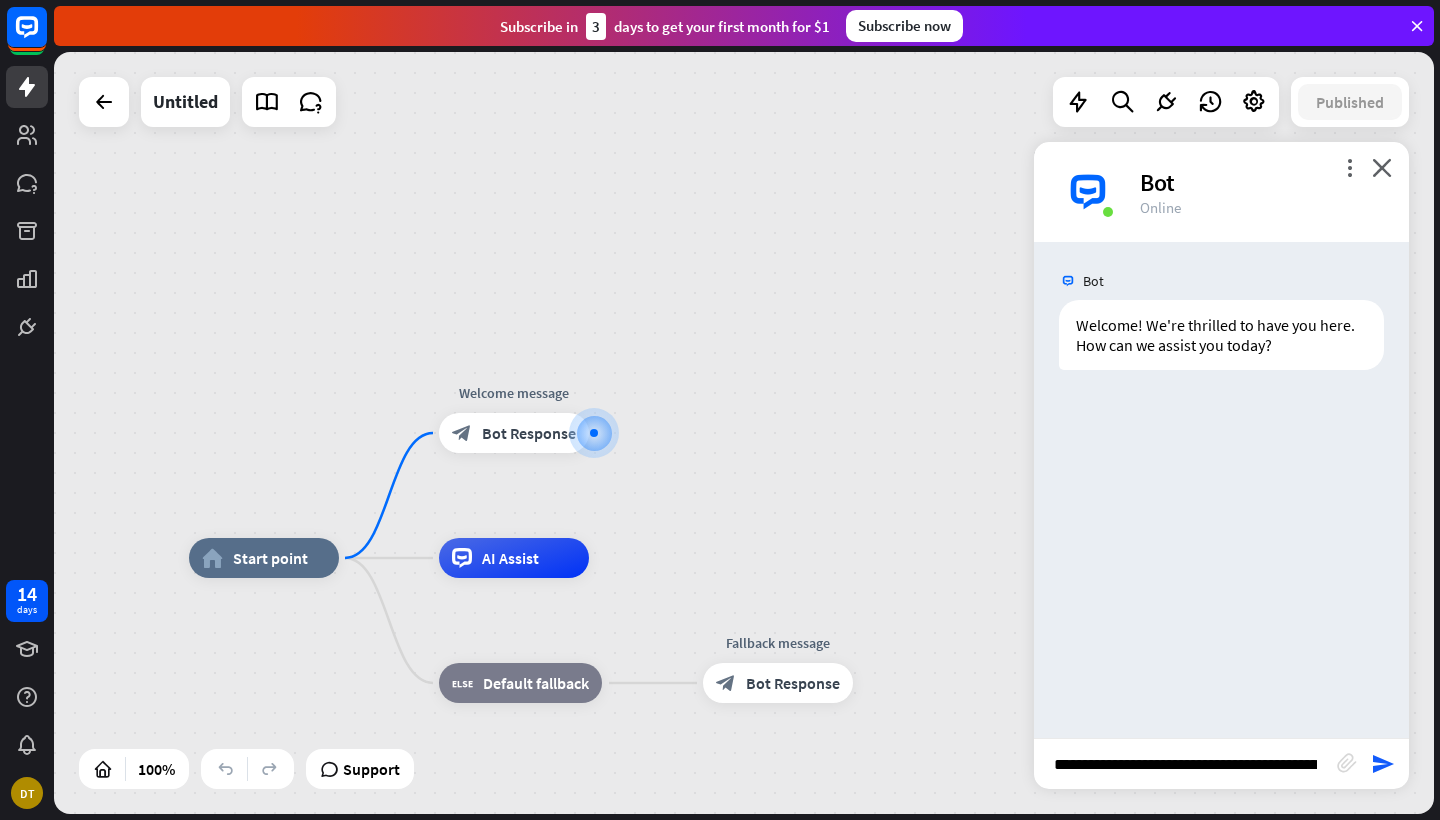 type on "**********" 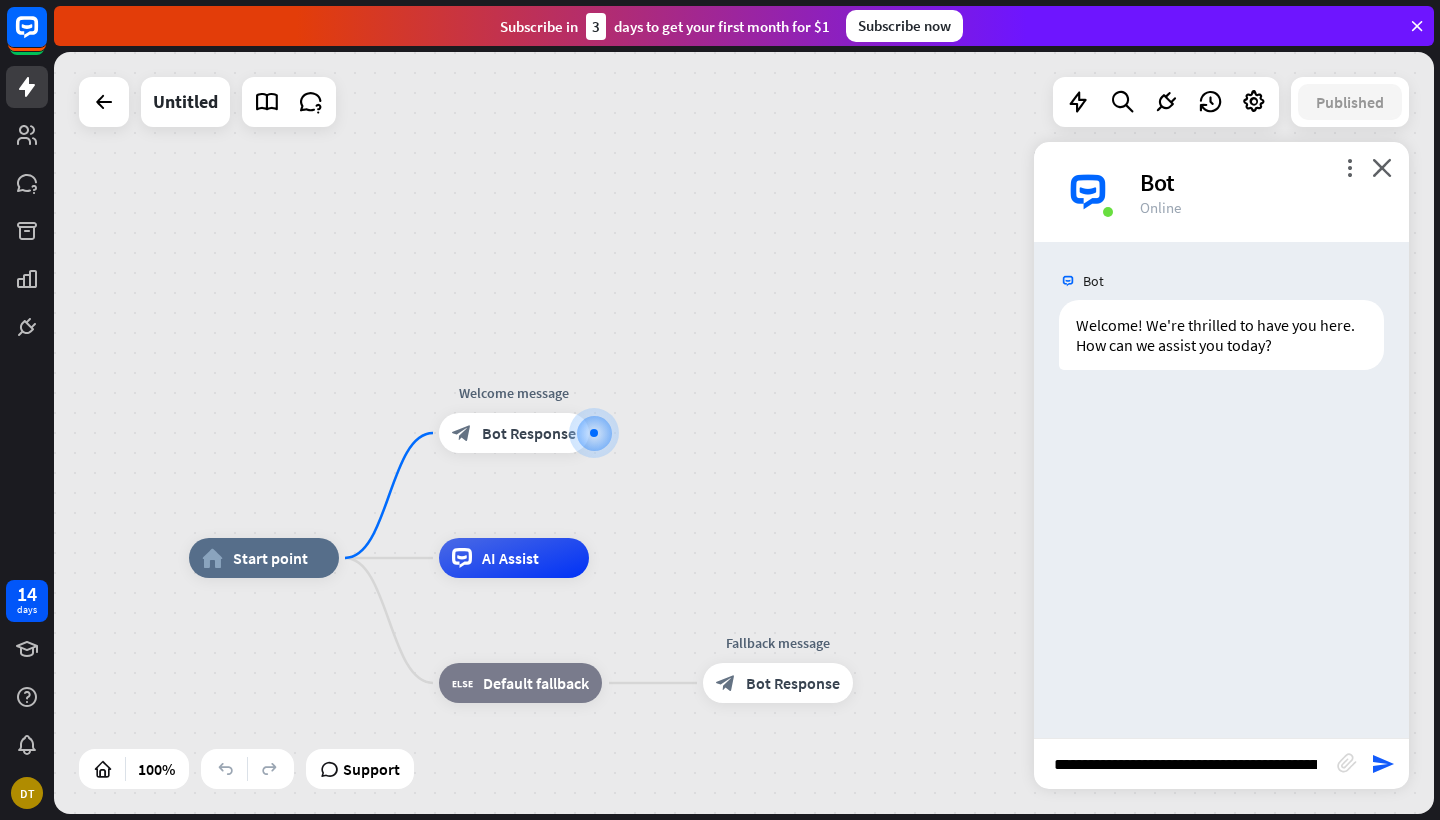 type 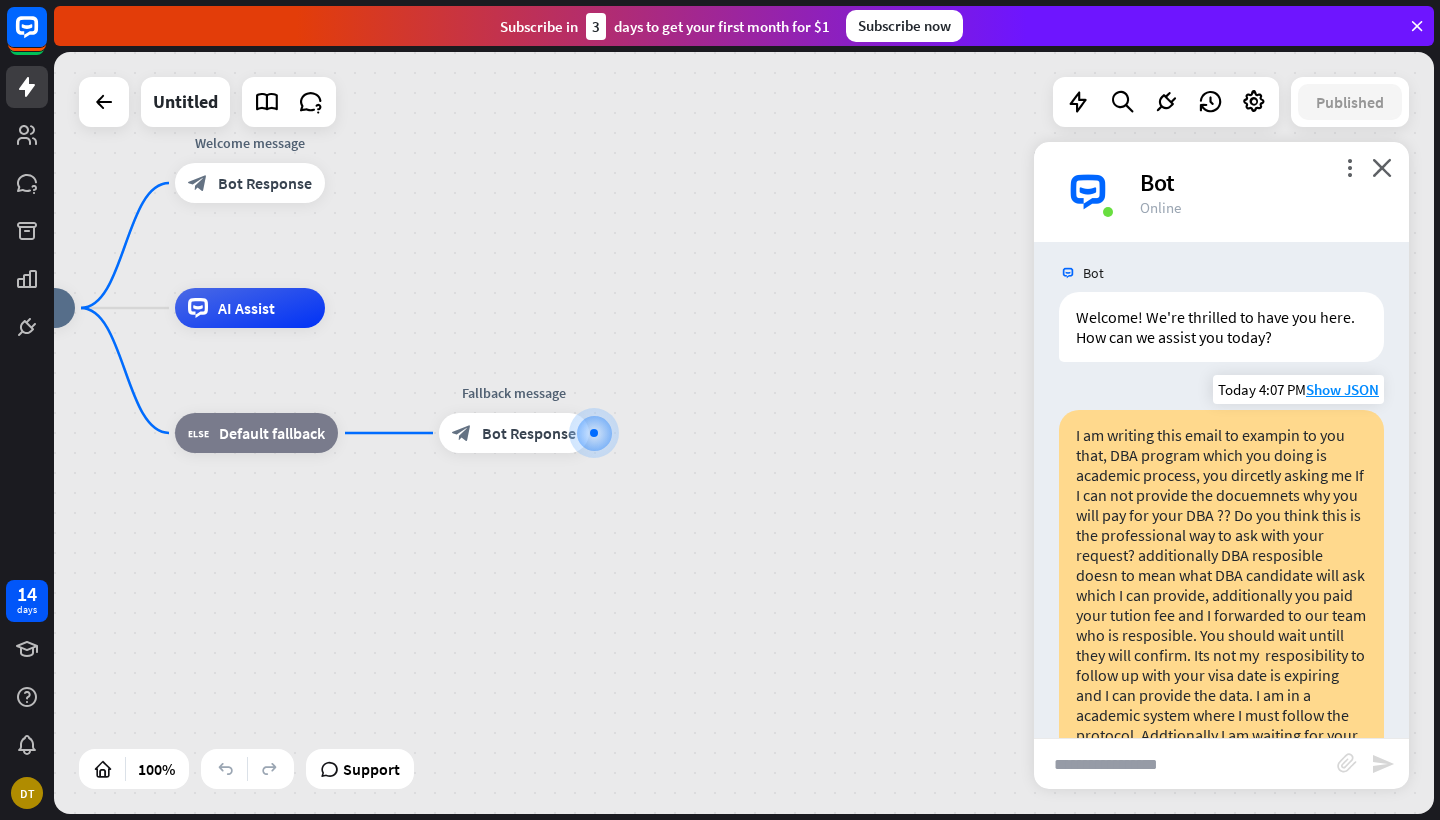 scroll, scrollTop: 9, scrollLeft: 0, axis: vertical 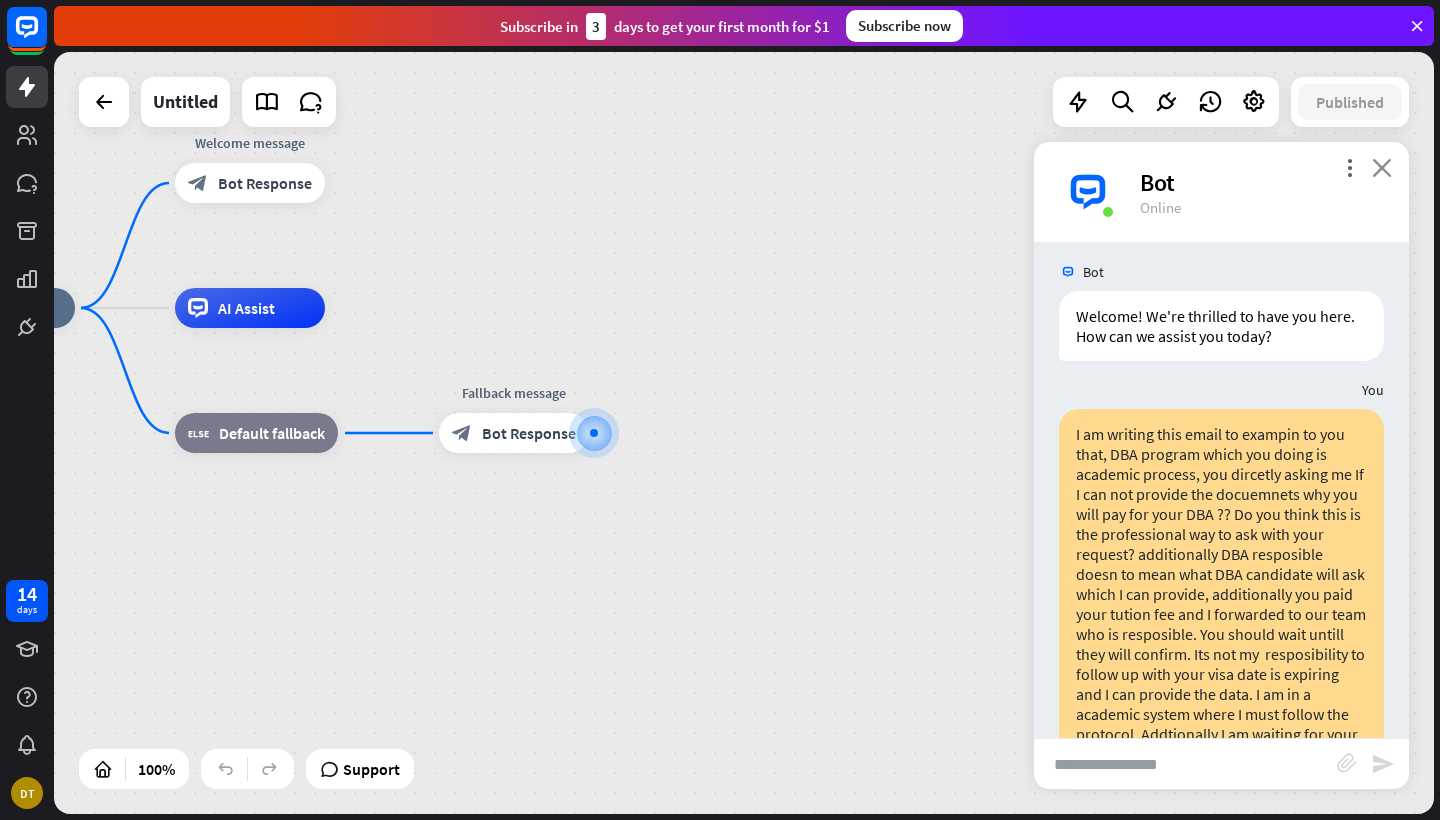 click on "close" at bounding box center (1382, 167) 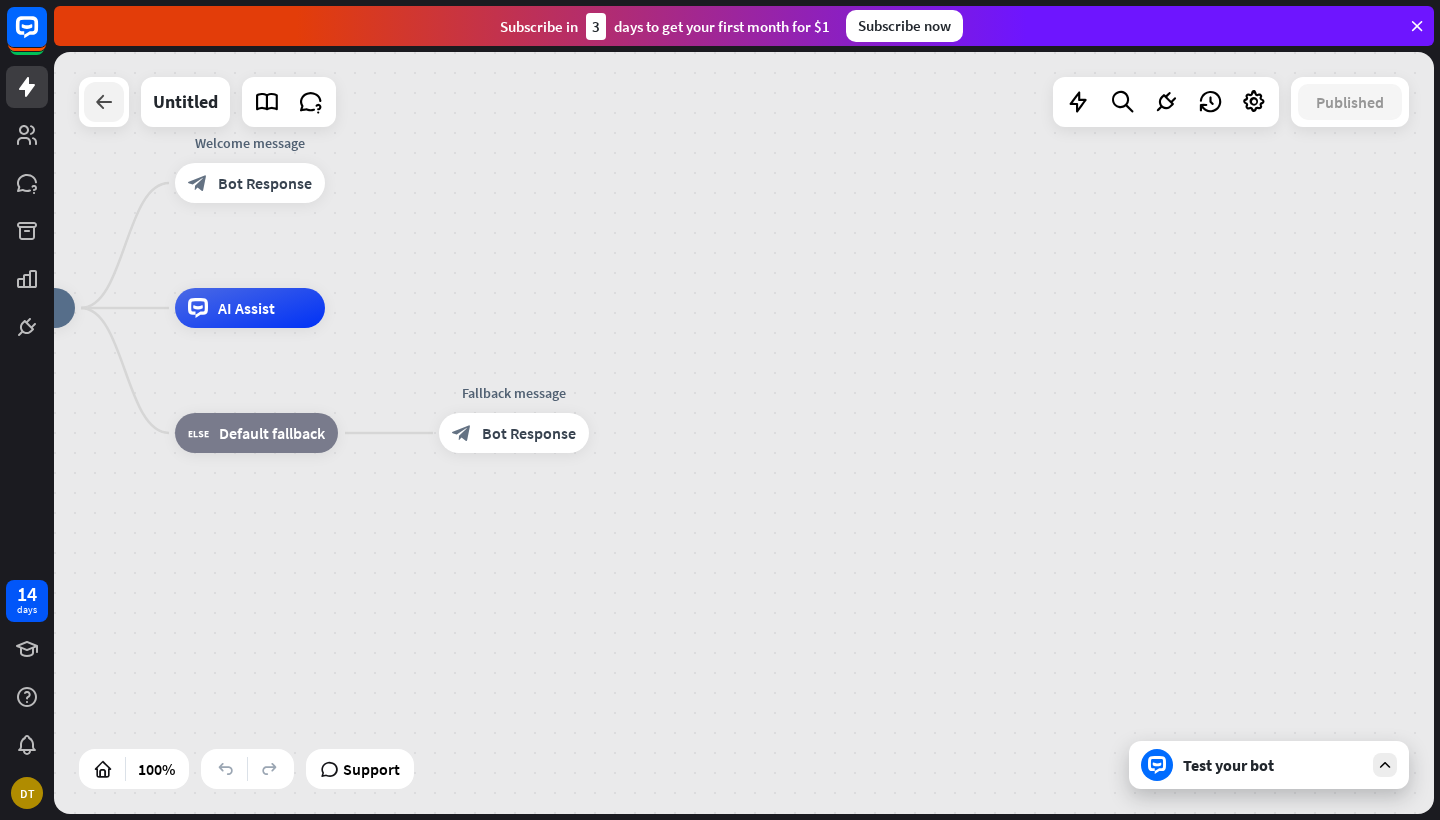 click at bounding box center (104, 102) 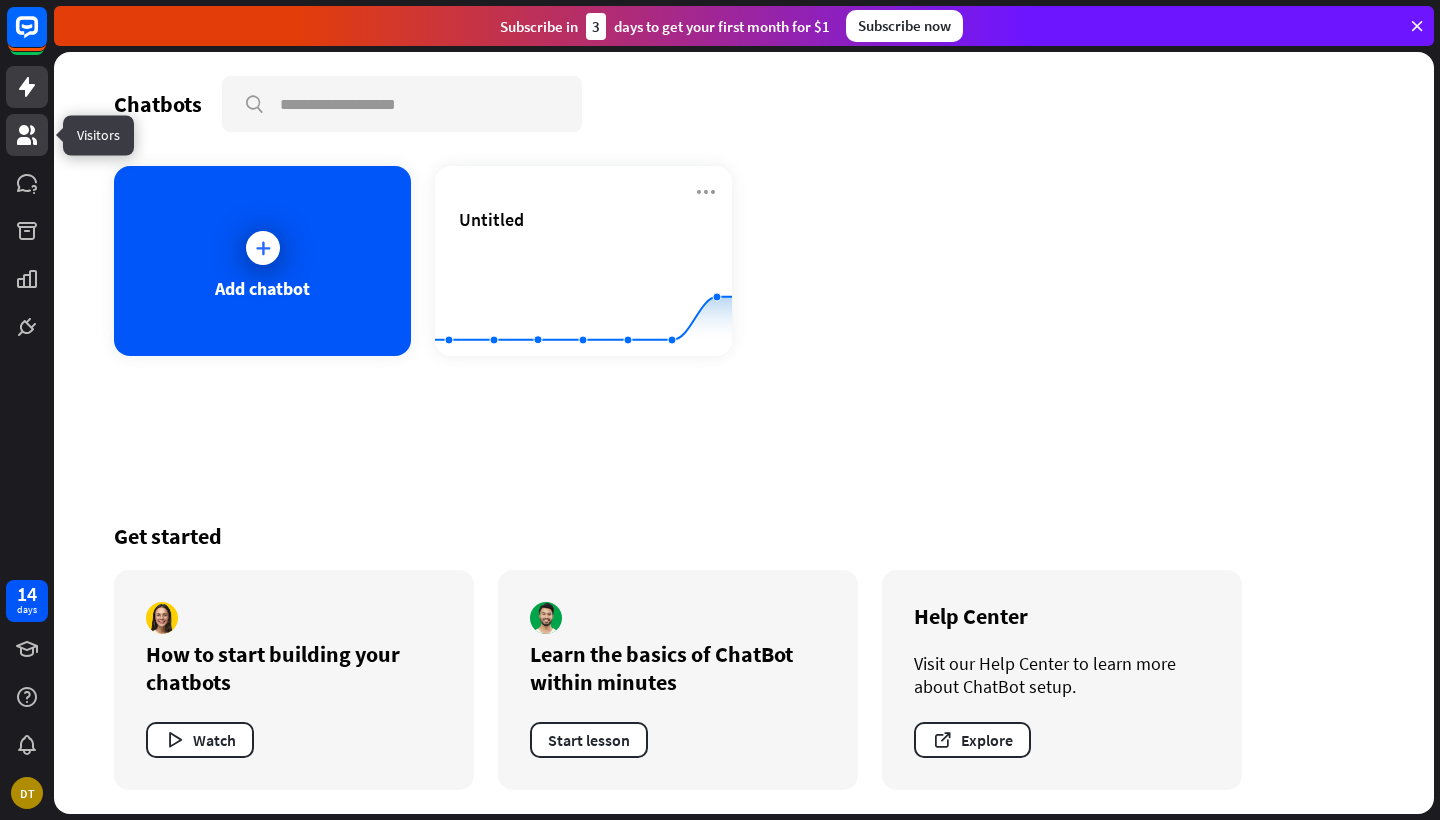 click 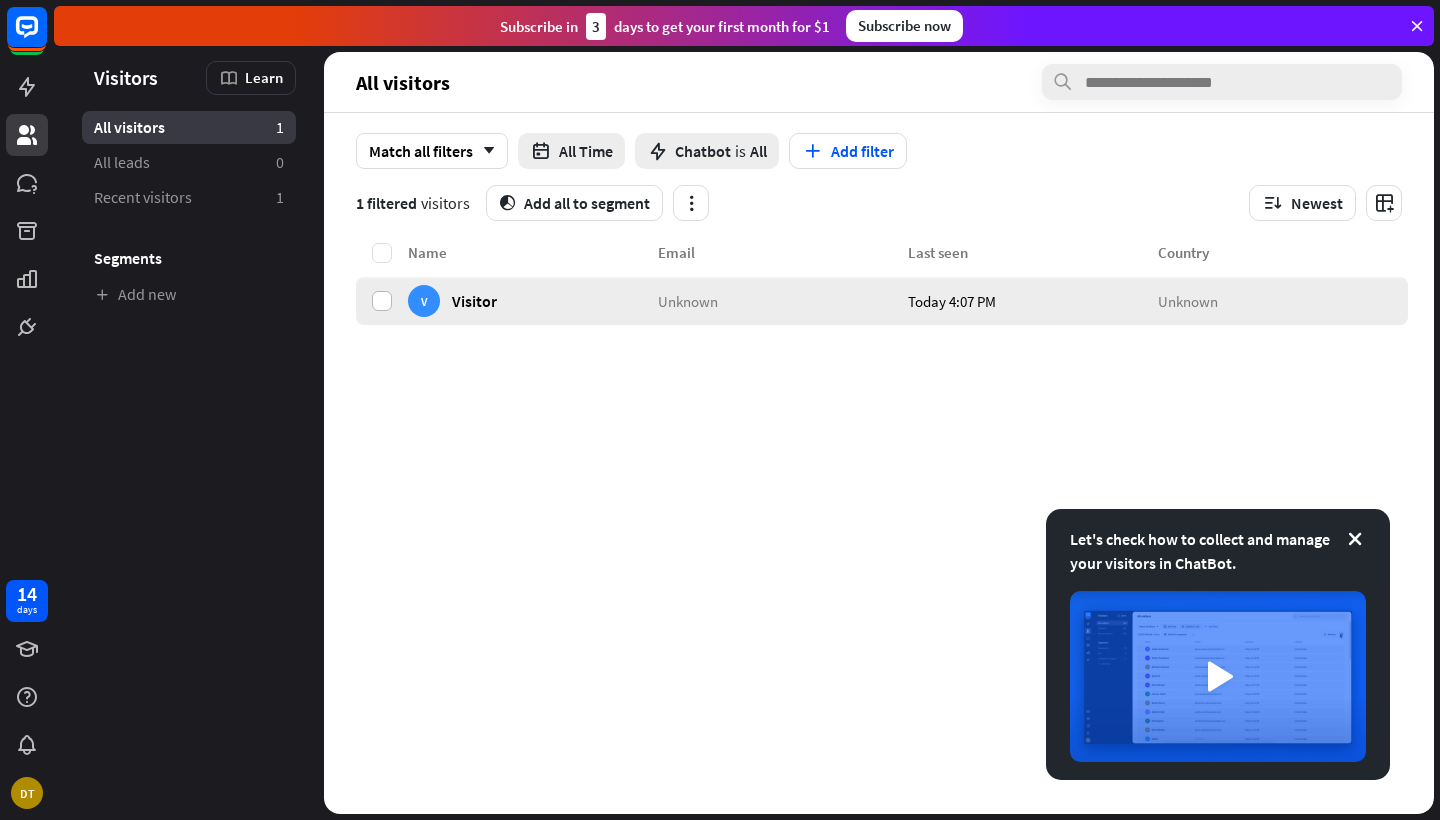 click at bounding box center (382, 301) 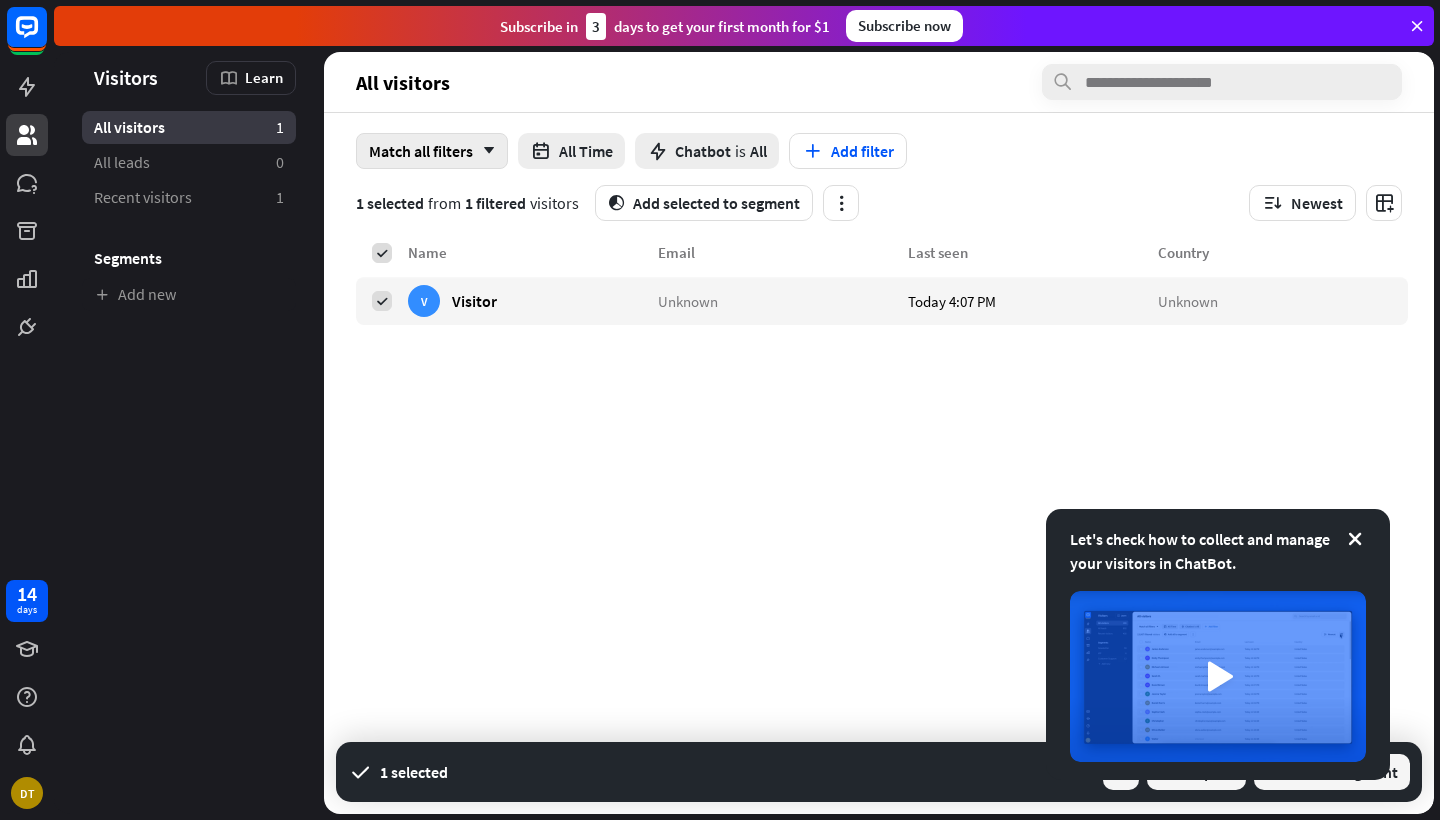 click on "arrow_down" at bounding box center (484, 151) 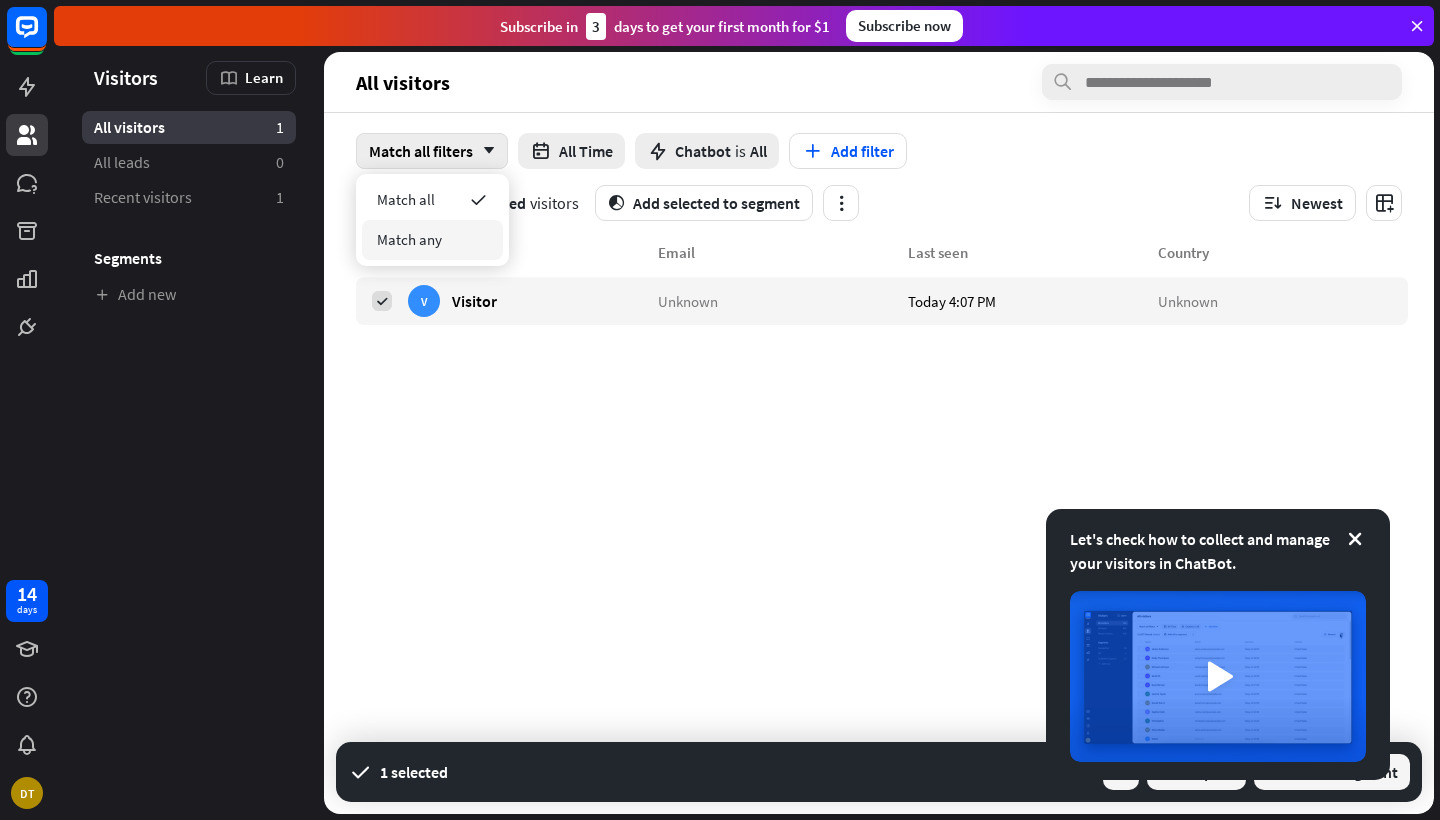 click on "Name
Email
Last seen
Country
V
Visitor
Unknown
Today 4:07 PM
Unknown" at bounding box center (882, 481) 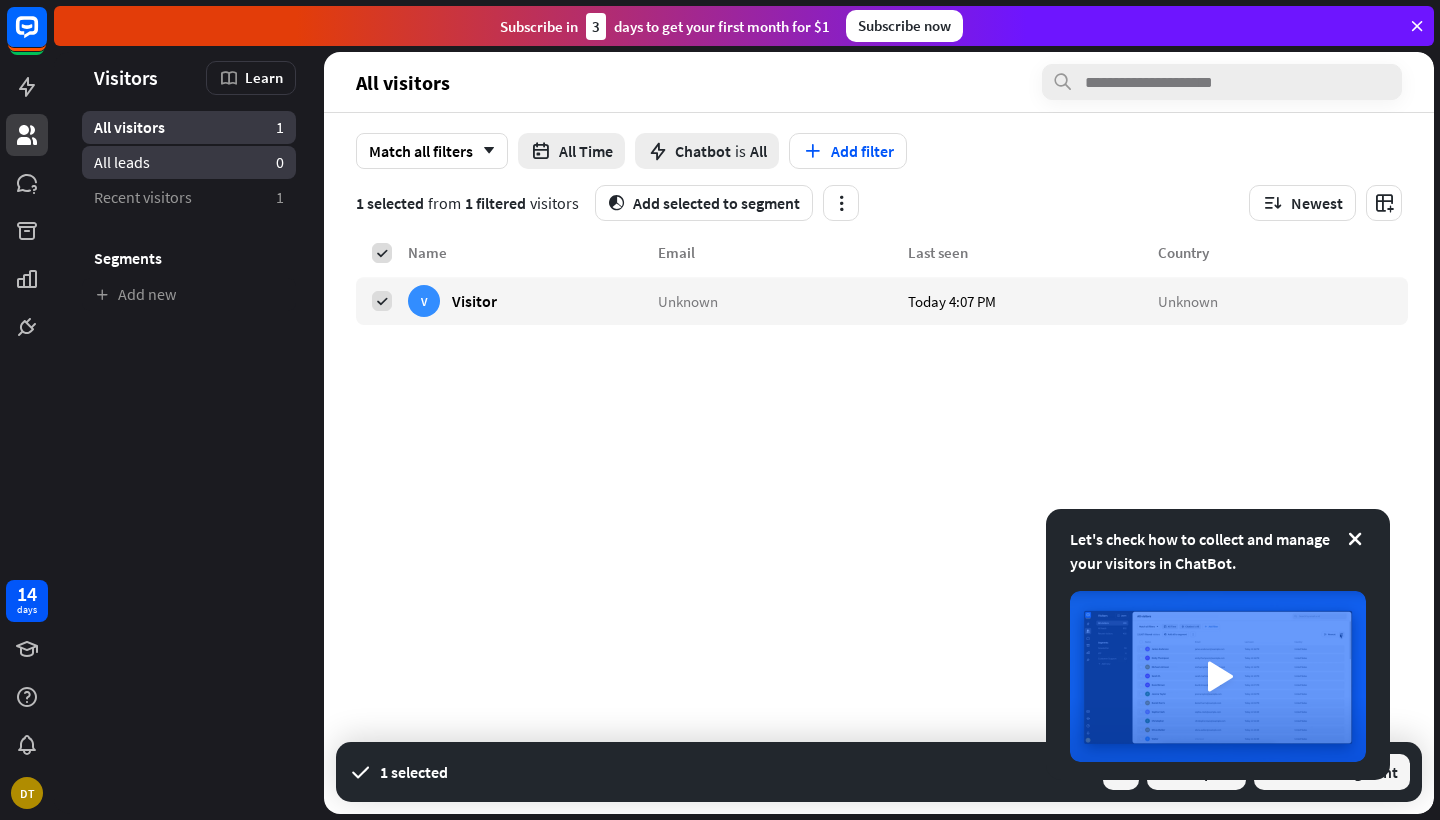 click on "All leads
0" at bounding box center (189, 162) 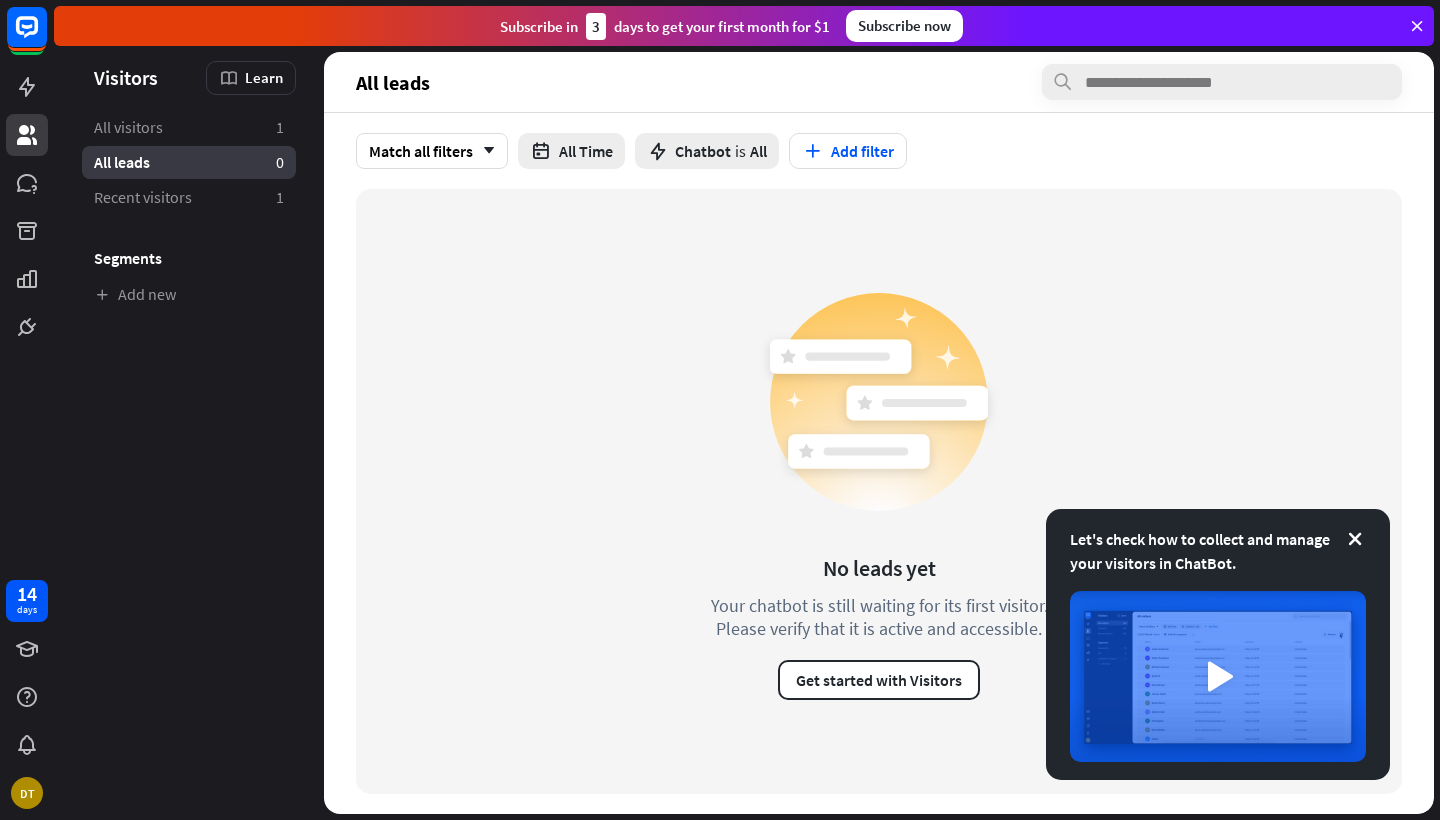click at bounding box center (1417, 26) 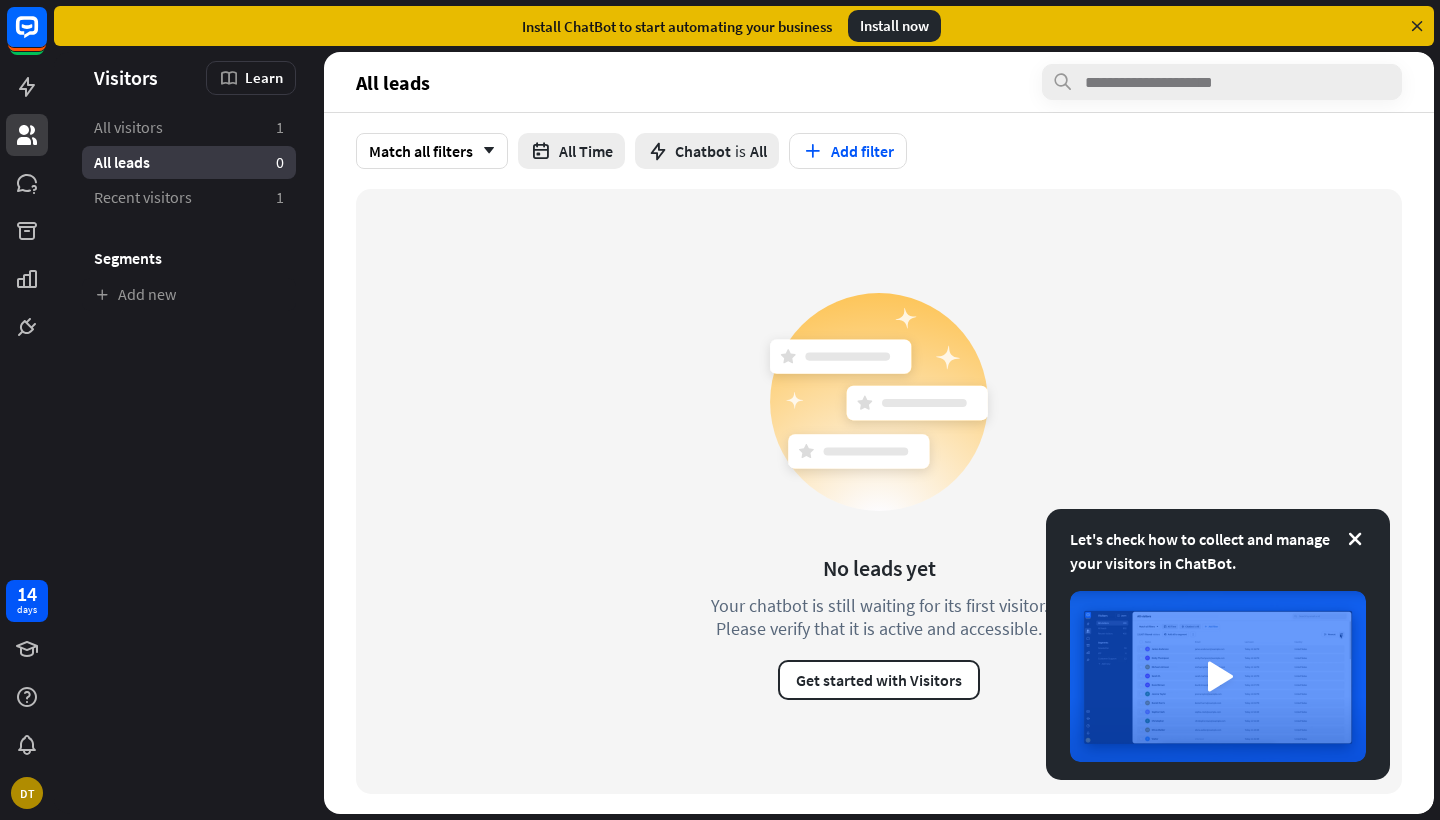 click at bounding box center [1417, 26] 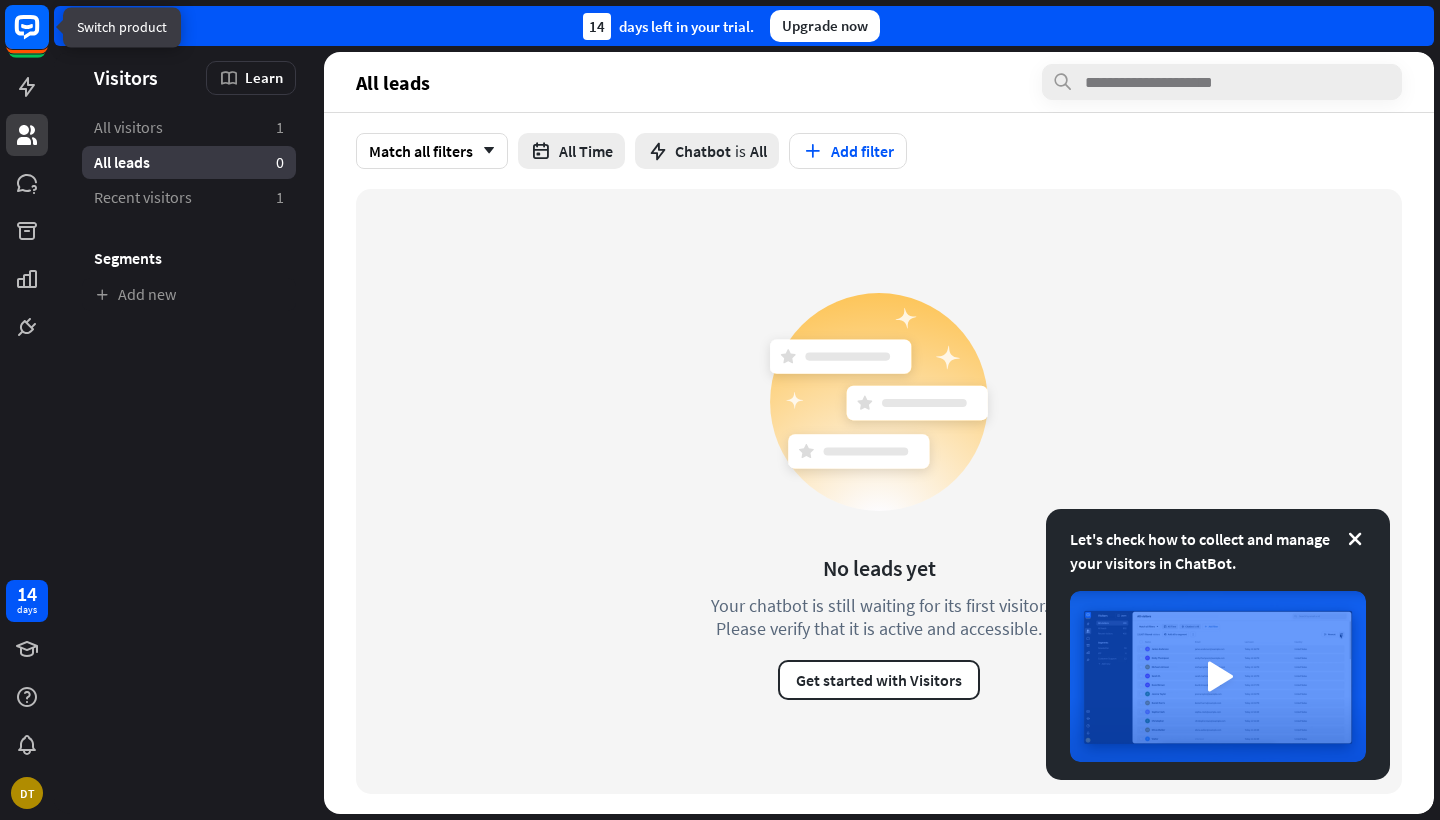 click 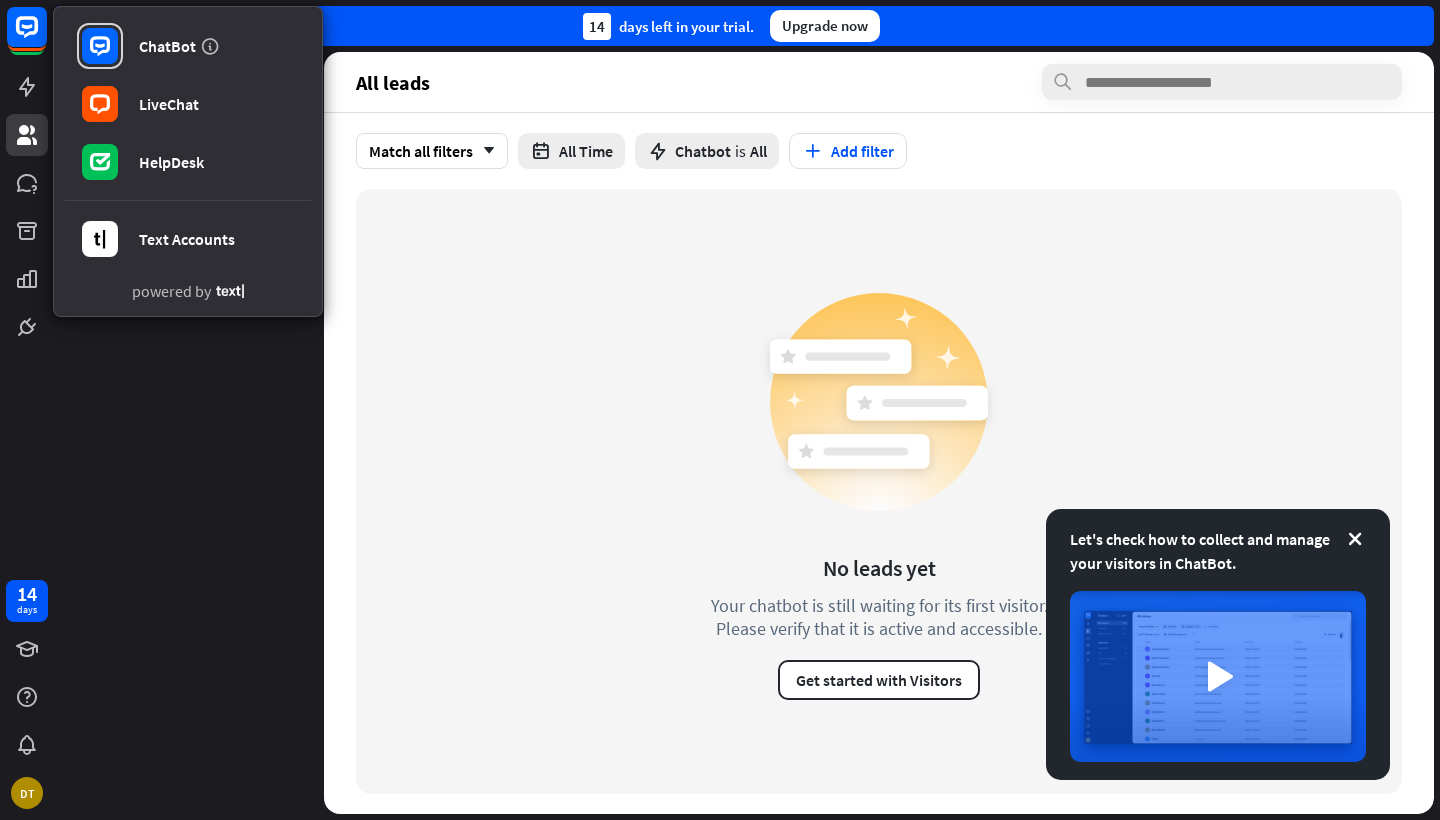 click on "No leads yet
Your chatbot is still waiting for its first visitor.
Please verify that it is active and accessible.
Get started with Visitors" at bounding box center (879, 491) 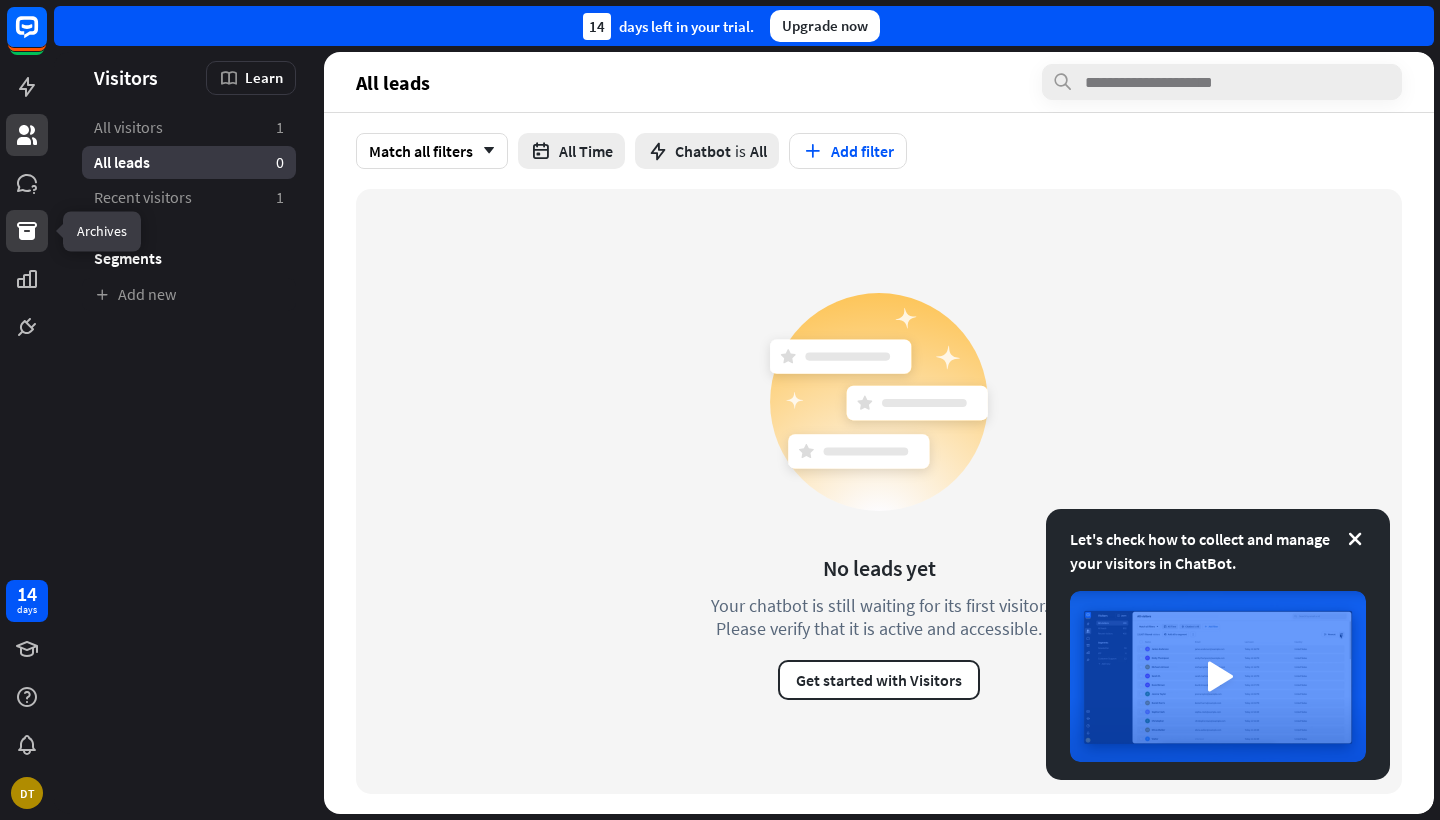 click 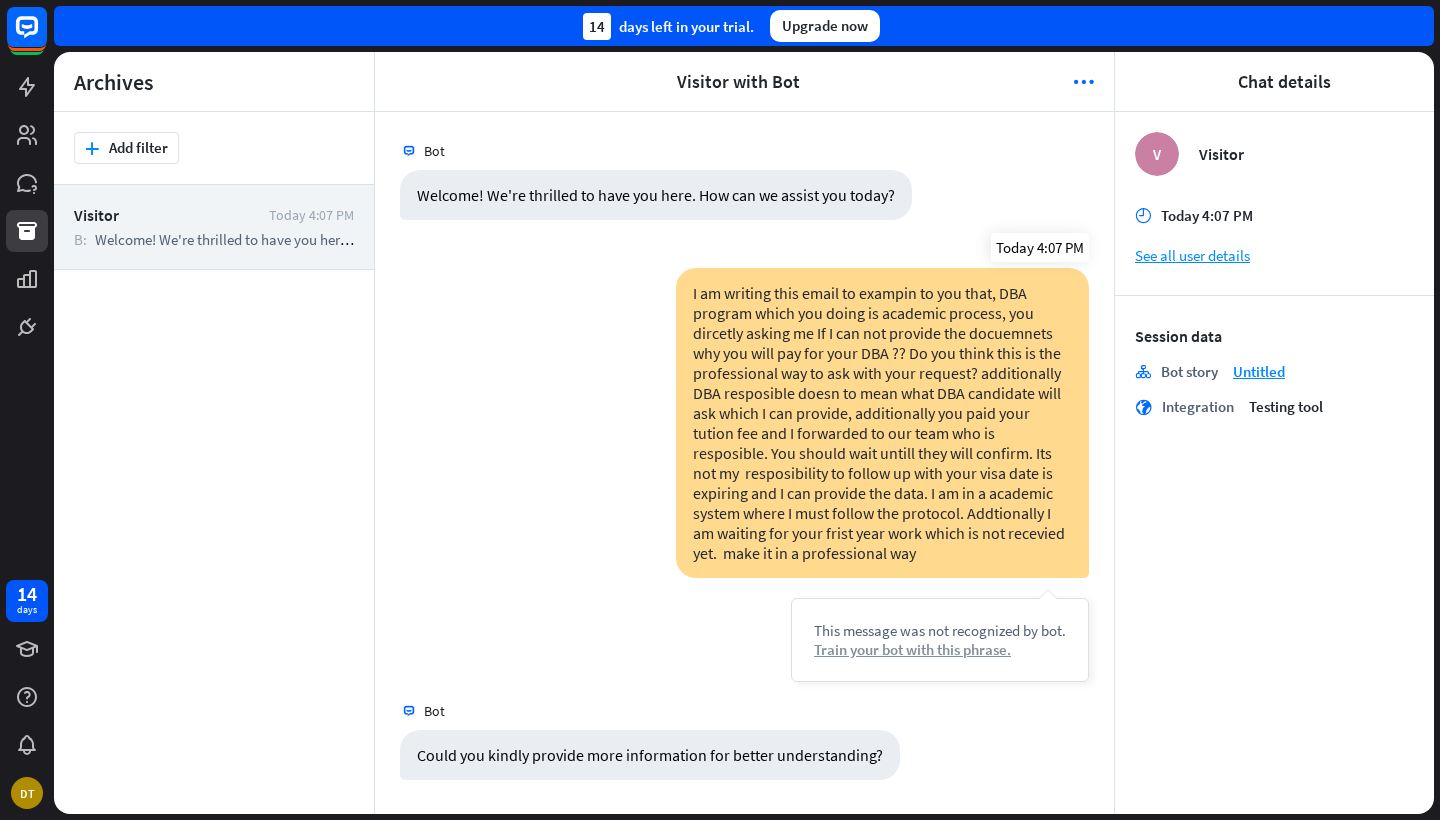 click on "Train your bot with this phrase." at bounding box center (940, 649) 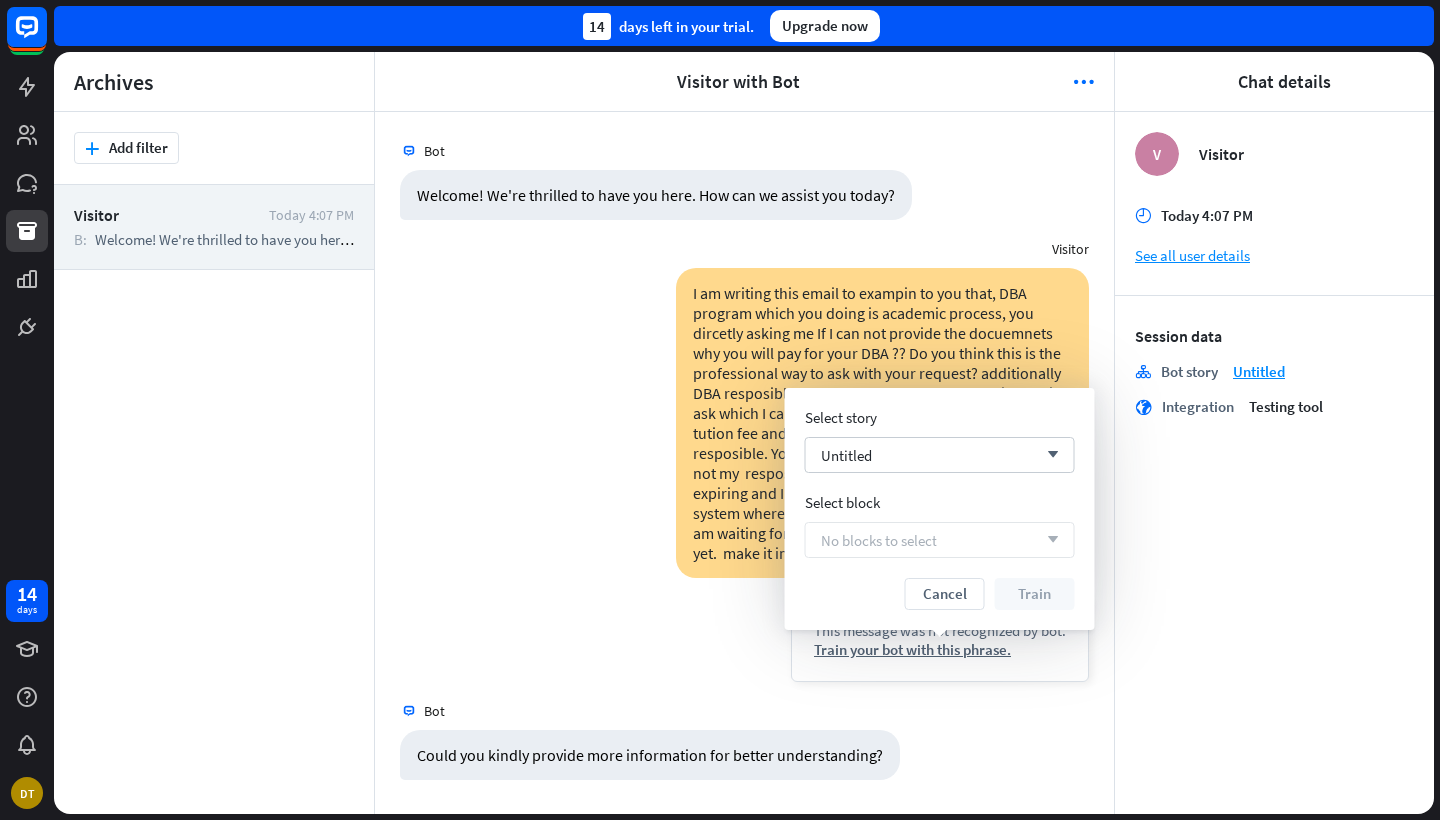 click on "No blocks to select
arrow_down" at bounding box center (940, 540) 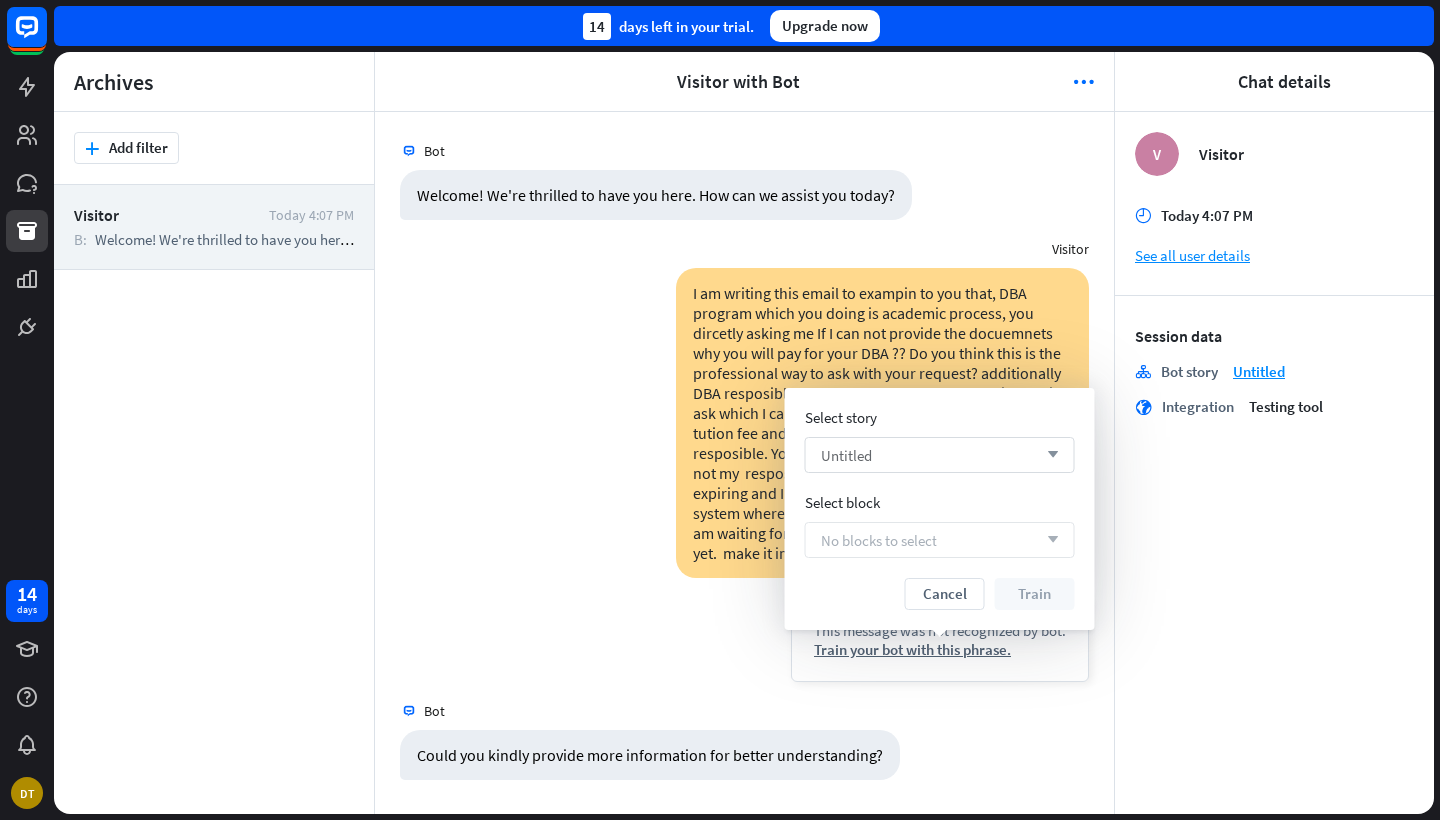 click on "arrow_down" at bounding box center [1048, 455] 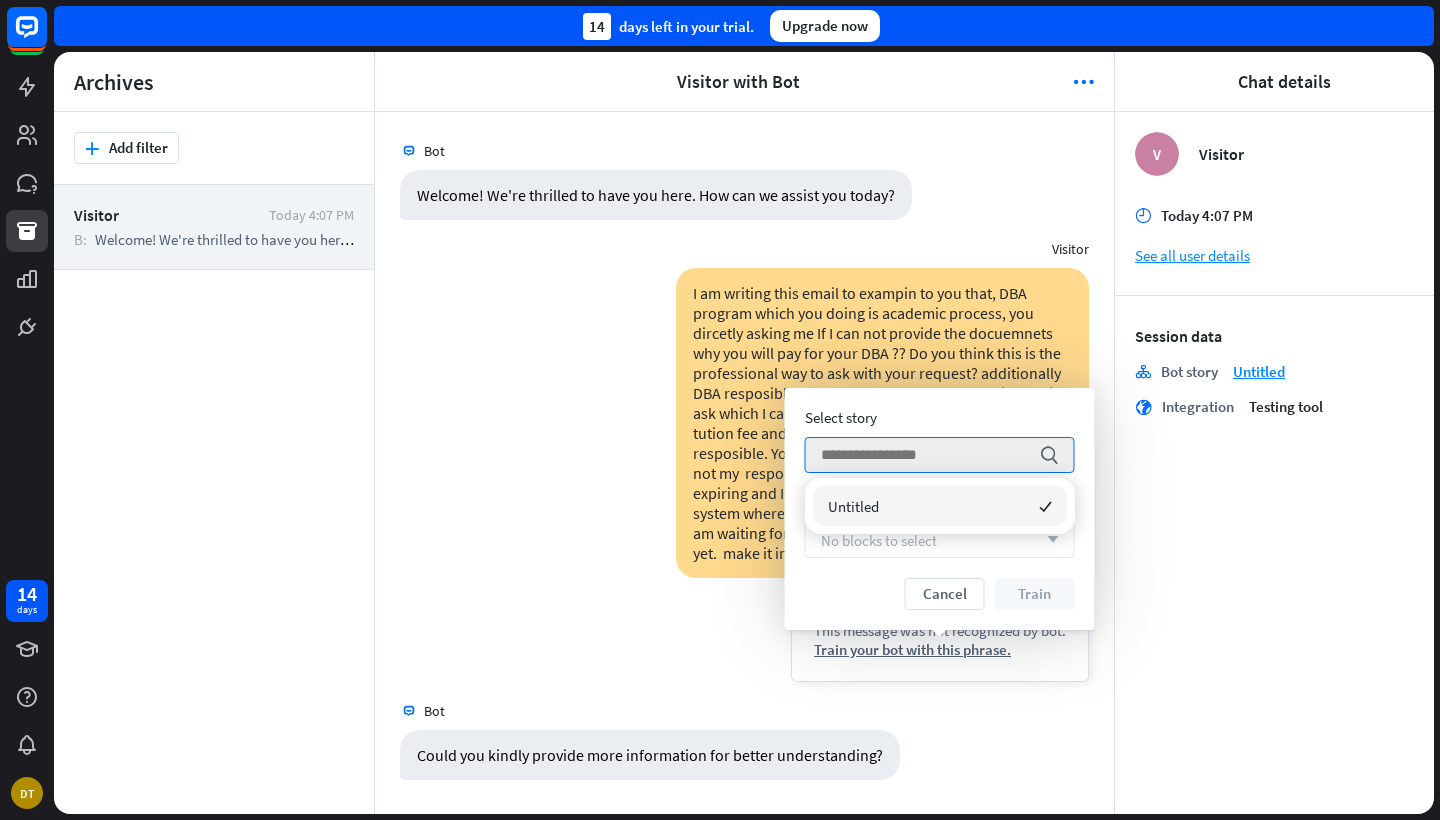click on "Untitled
checked" at bounding box center (940, 506) 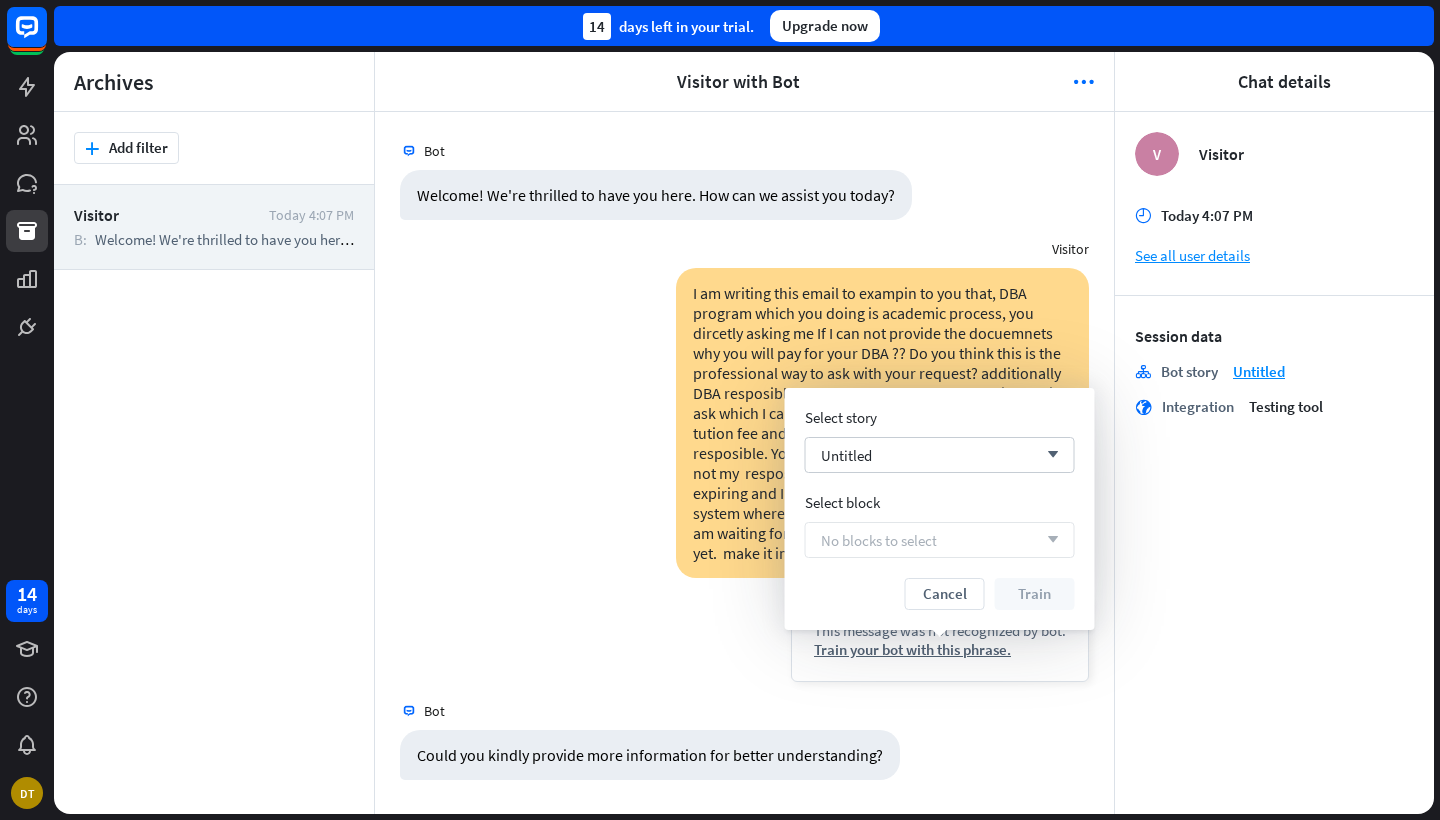 click on "V
Visitor
time
Today 4:07 PM
See all user details
Session data
stories
Bot story
Untitled
globe
Integration
Testing tool" at bounding box center [1274, 463] 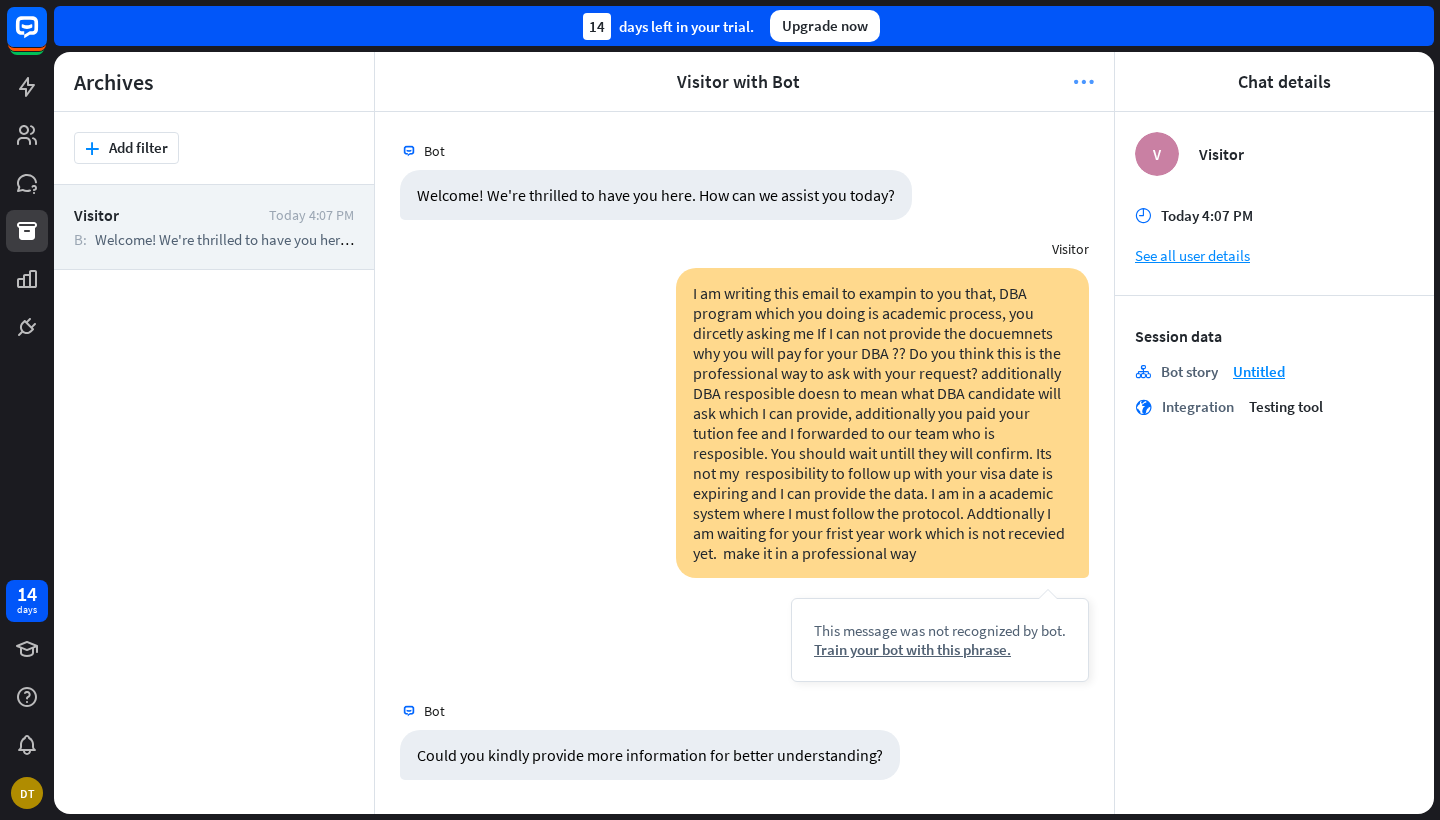click on "more_horiz" at bounding box center (1083, 82) 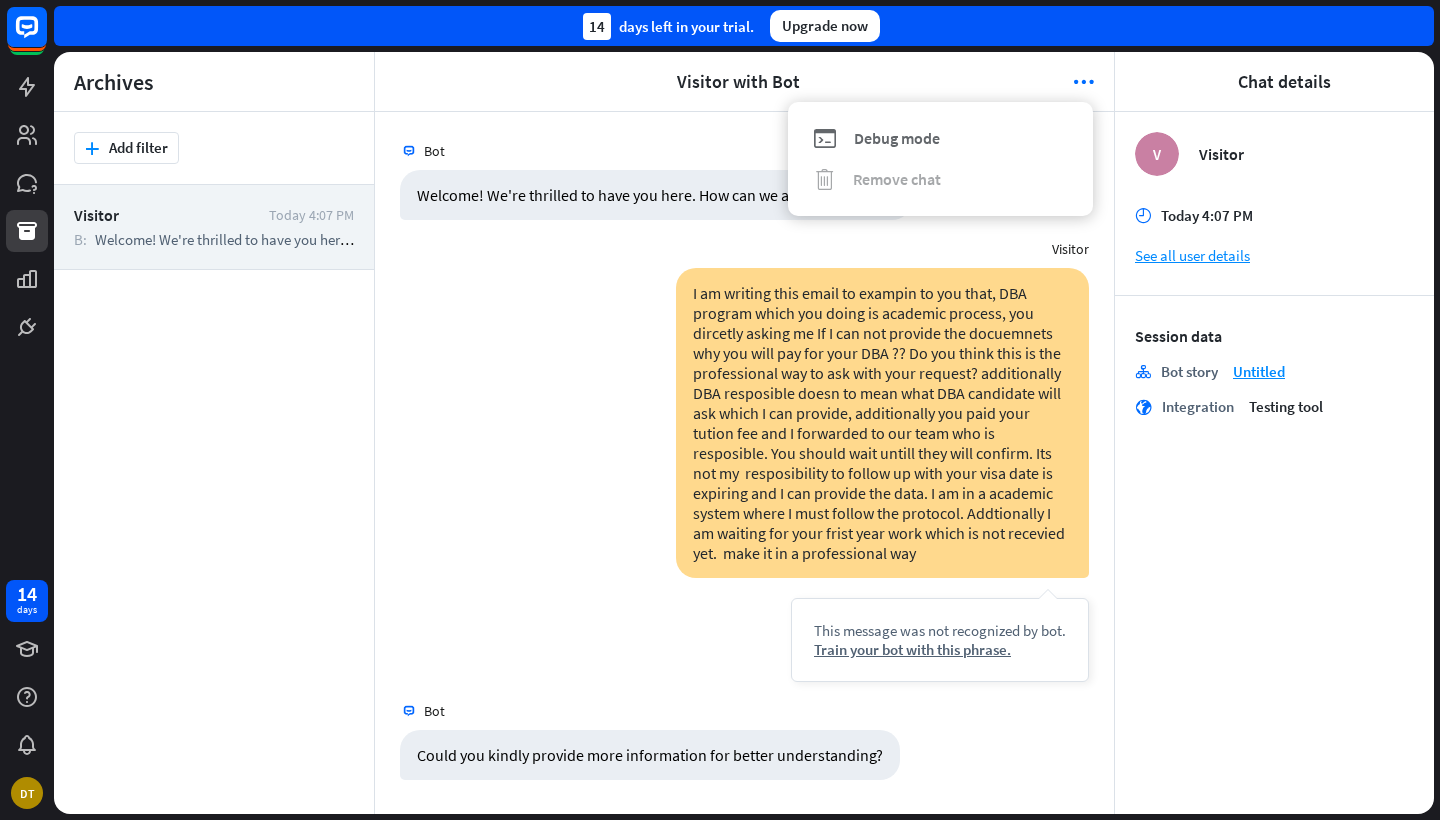 click on "Debug mode" at bounding box center (897, 138) 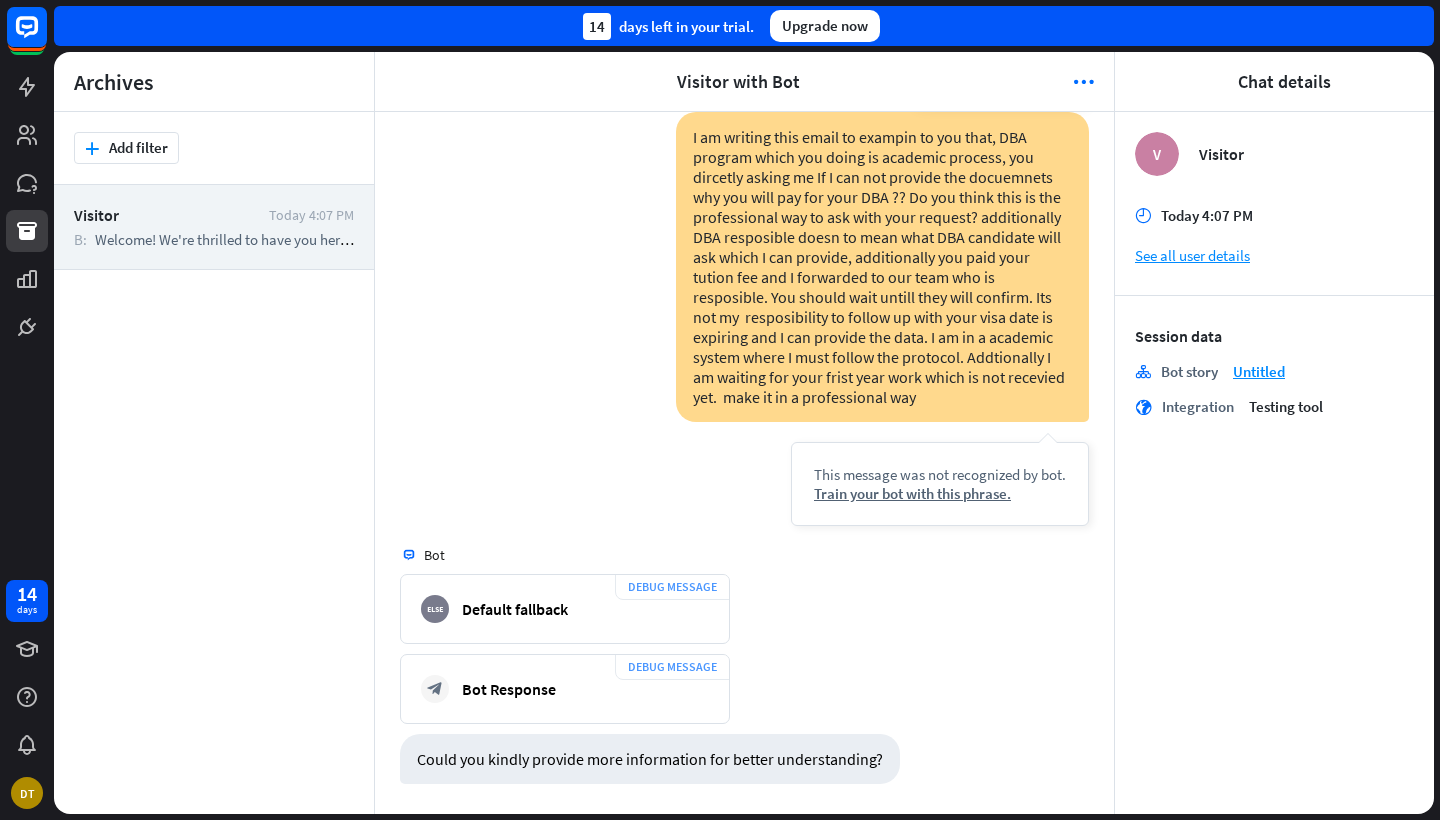 scroll, scrollTop: 434, scrollLeft: 0, axis: vertical 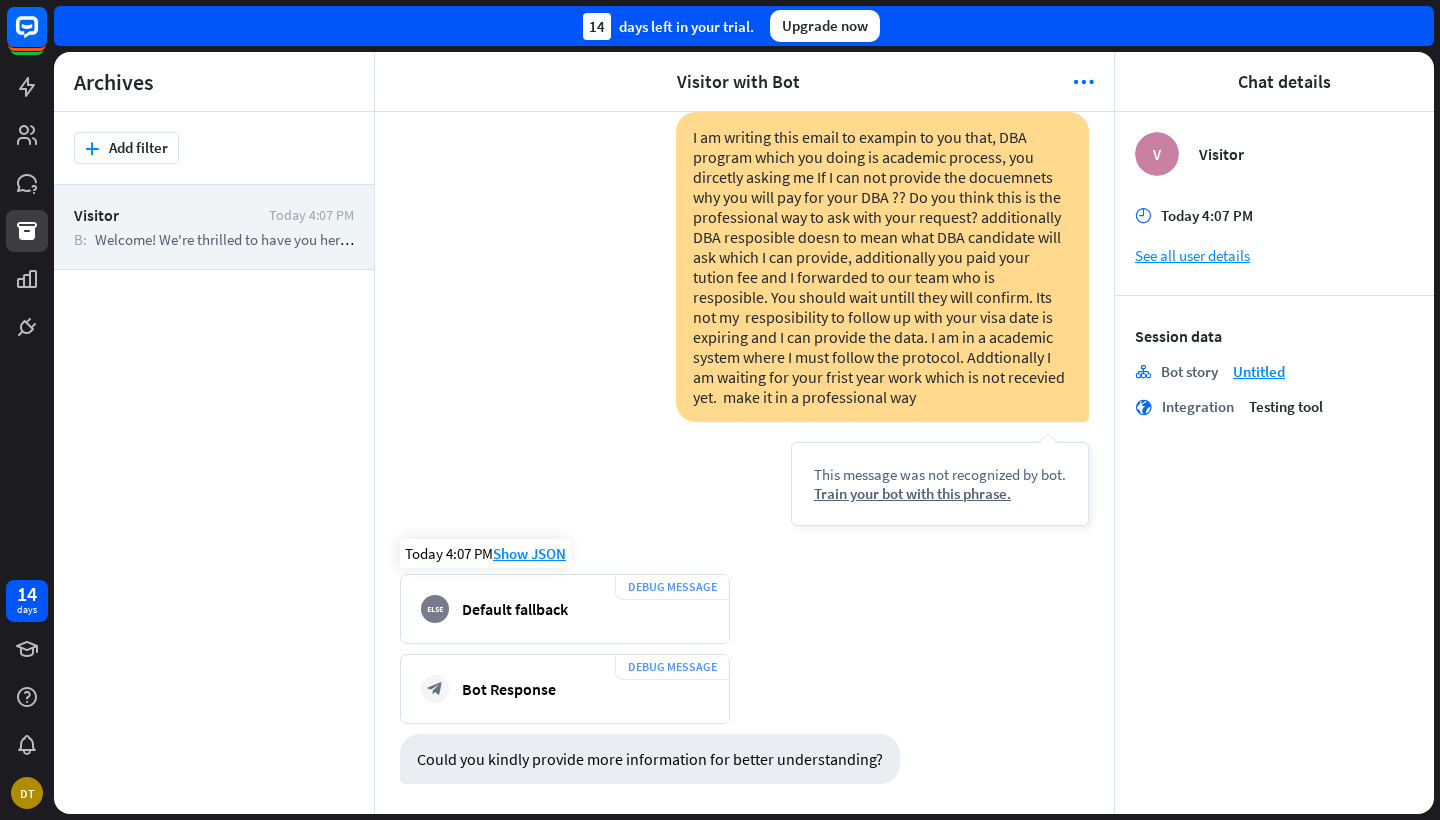 click on "Default fallback" at bounding box center [515, 609] 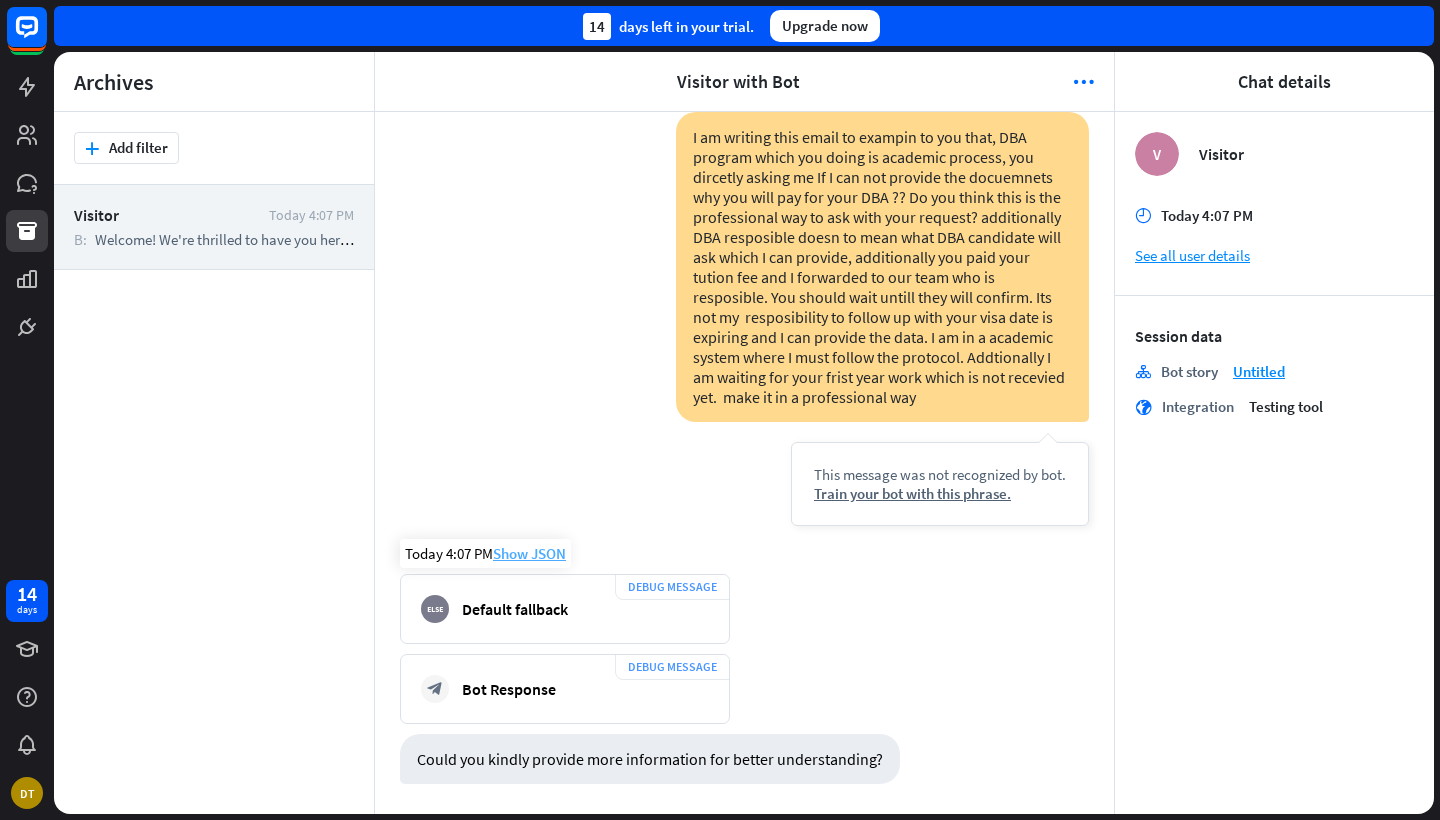 click on "Show JSON" at bounding box center (529, 553) 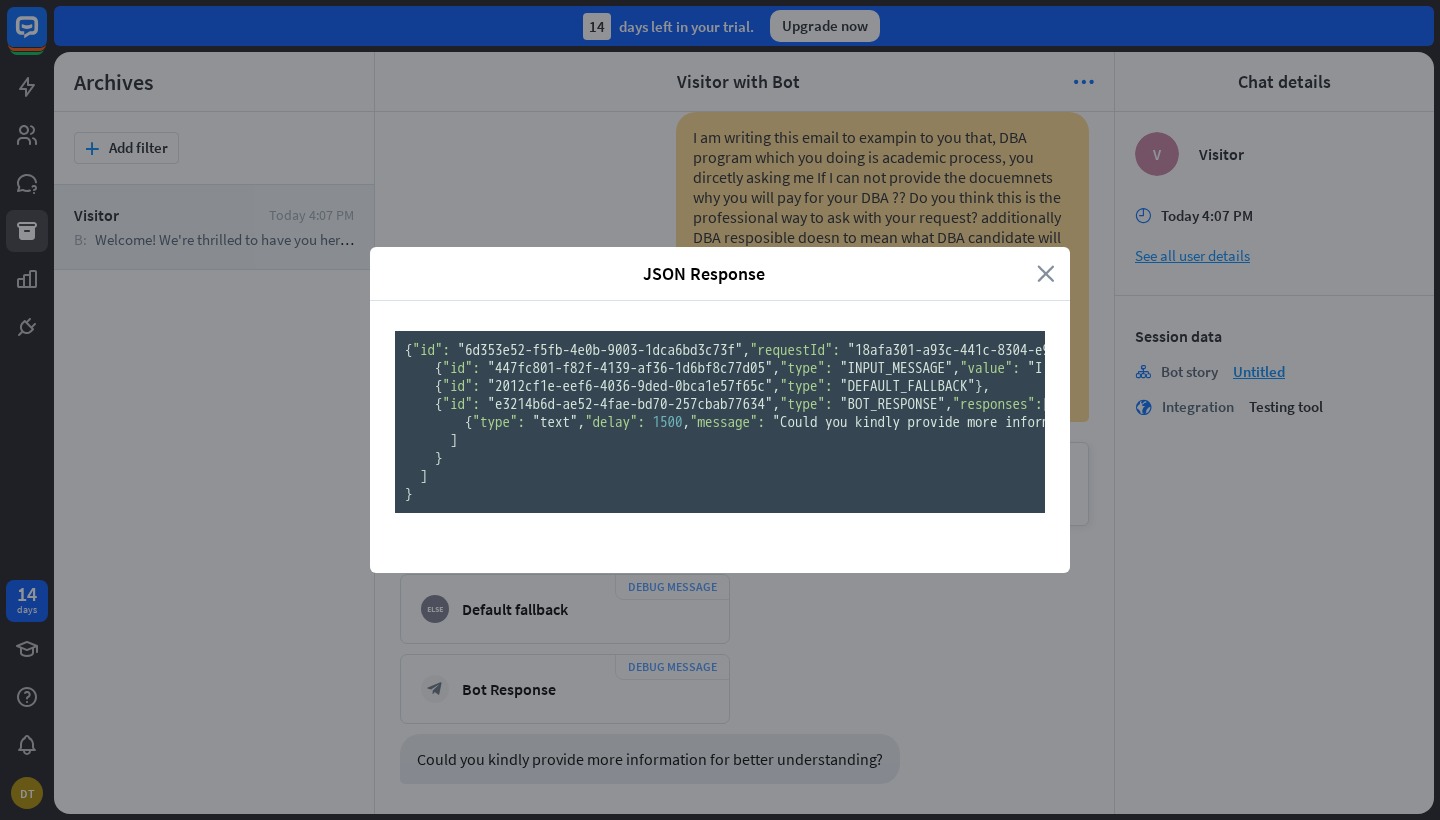 click on "close" at bounding box center (1046, 273) 